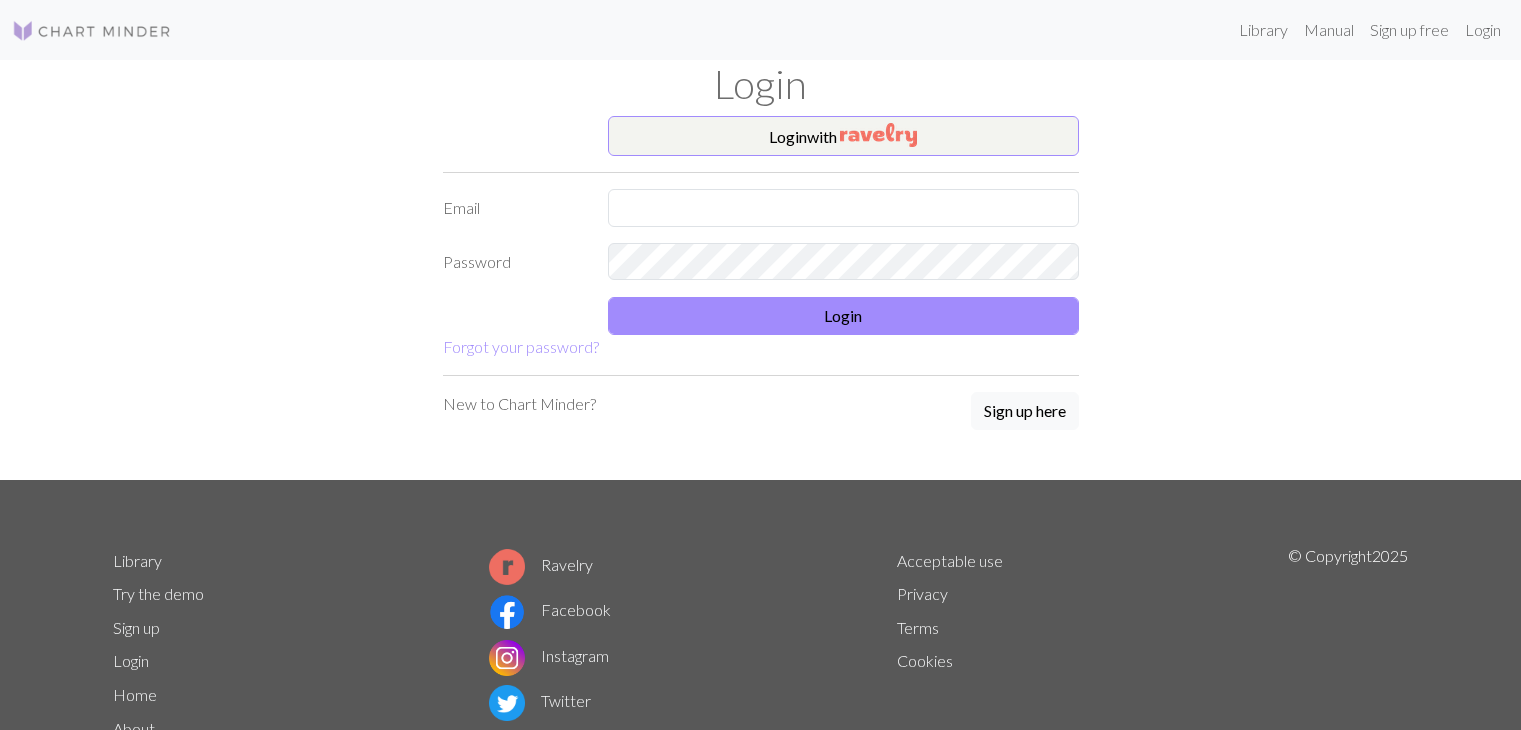 scroll, scrollTop: 0, scrollLeft: 0, axis: both 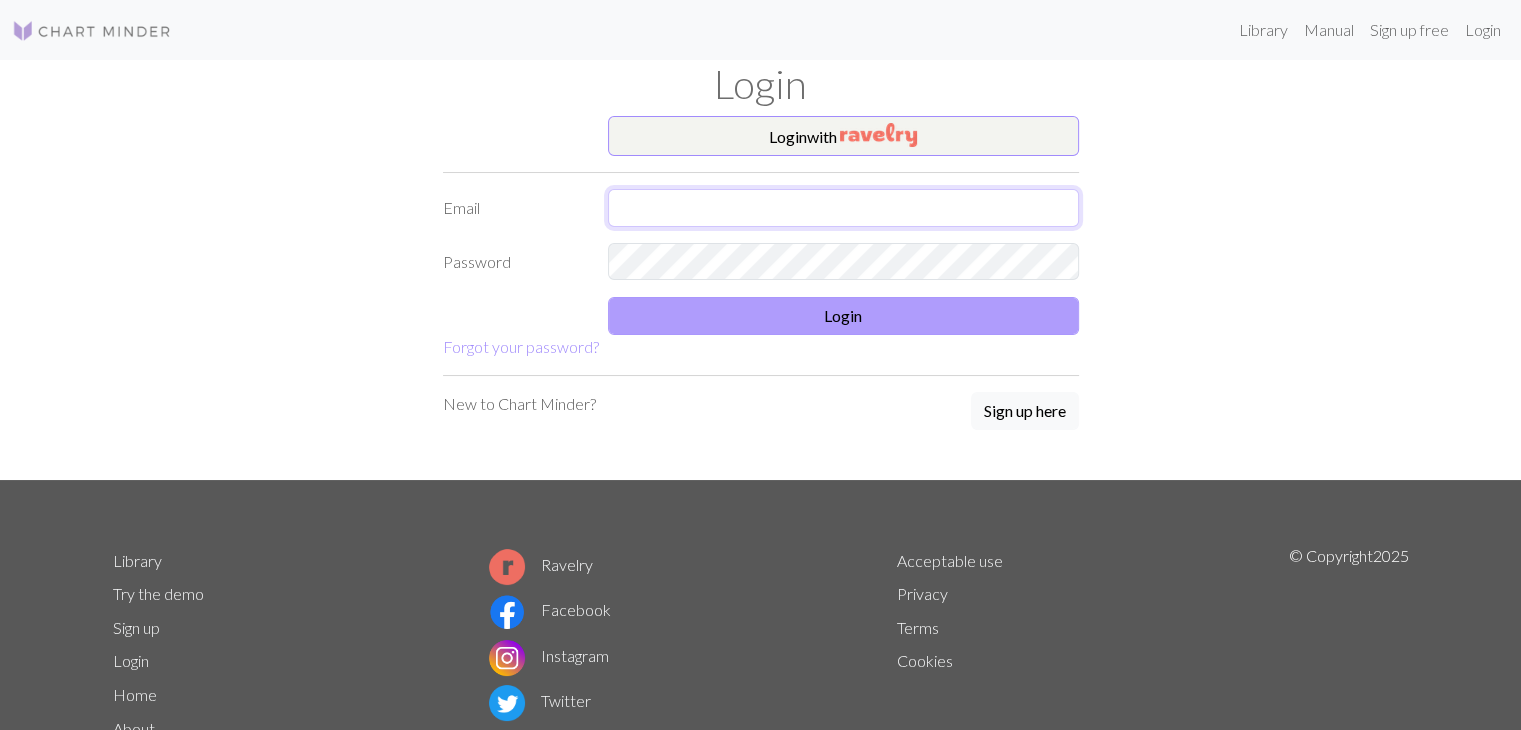 type on "[USERNAME]@example.com" 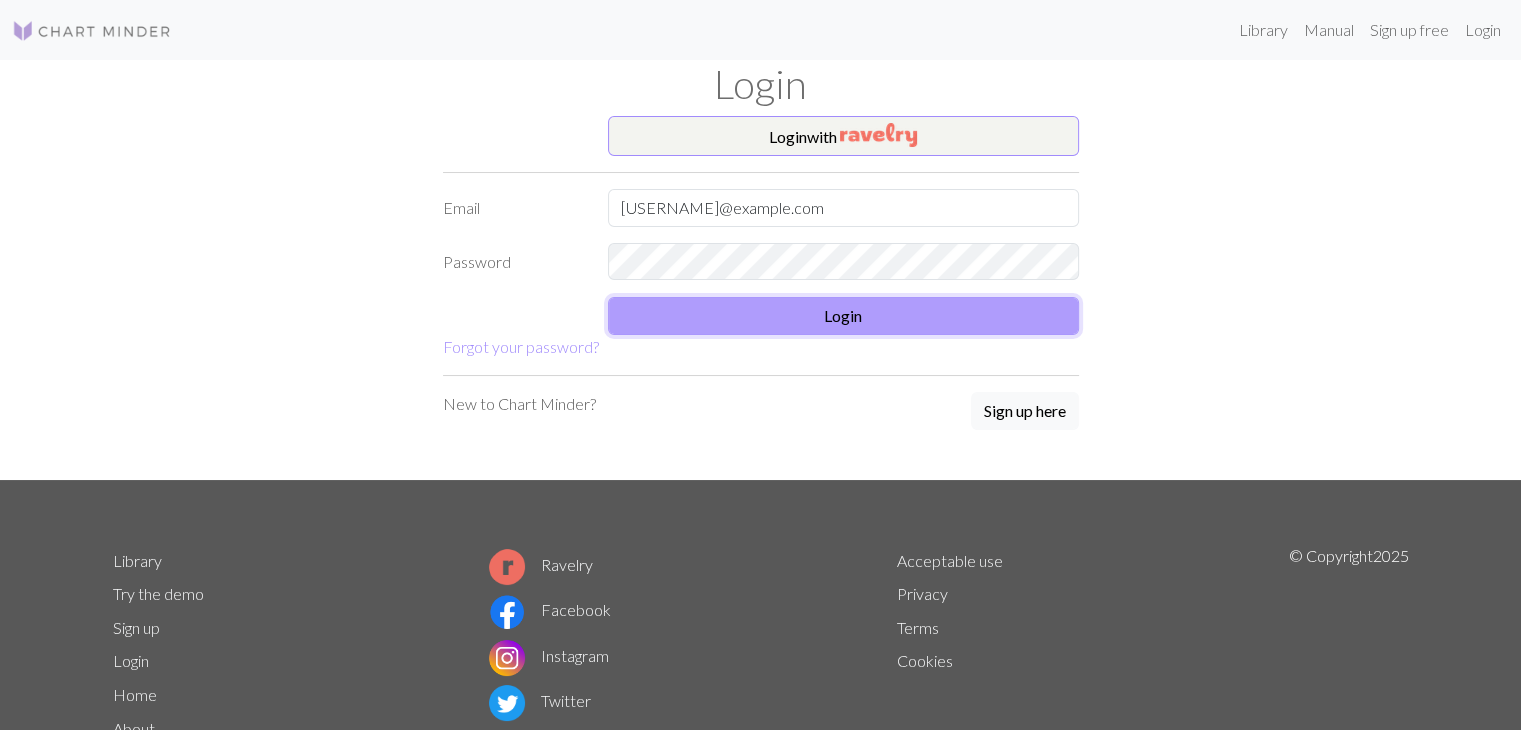 click on "Login" at bounding box center (843, 316) 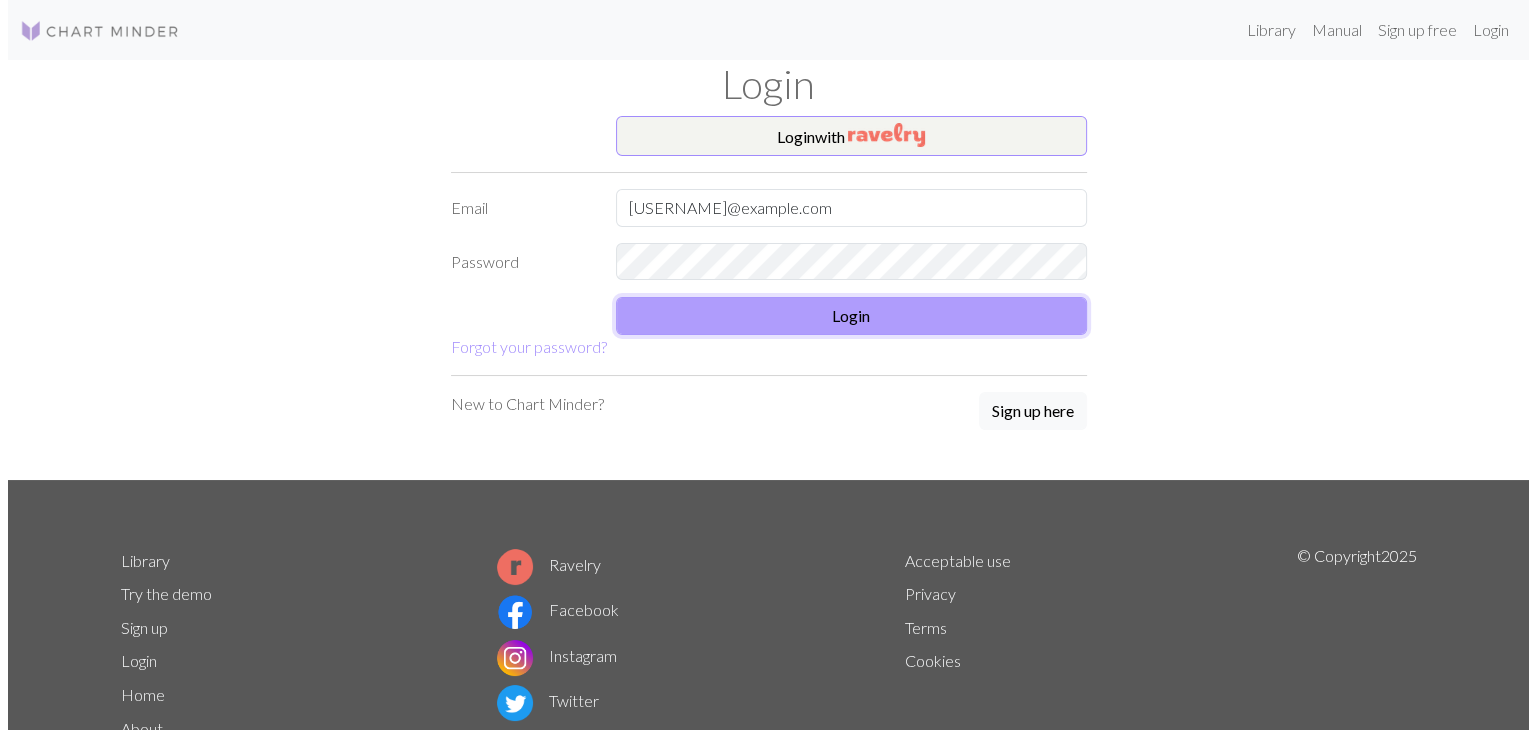 scroll, scrollTop: 0, scrollLeft: 0, axis: both 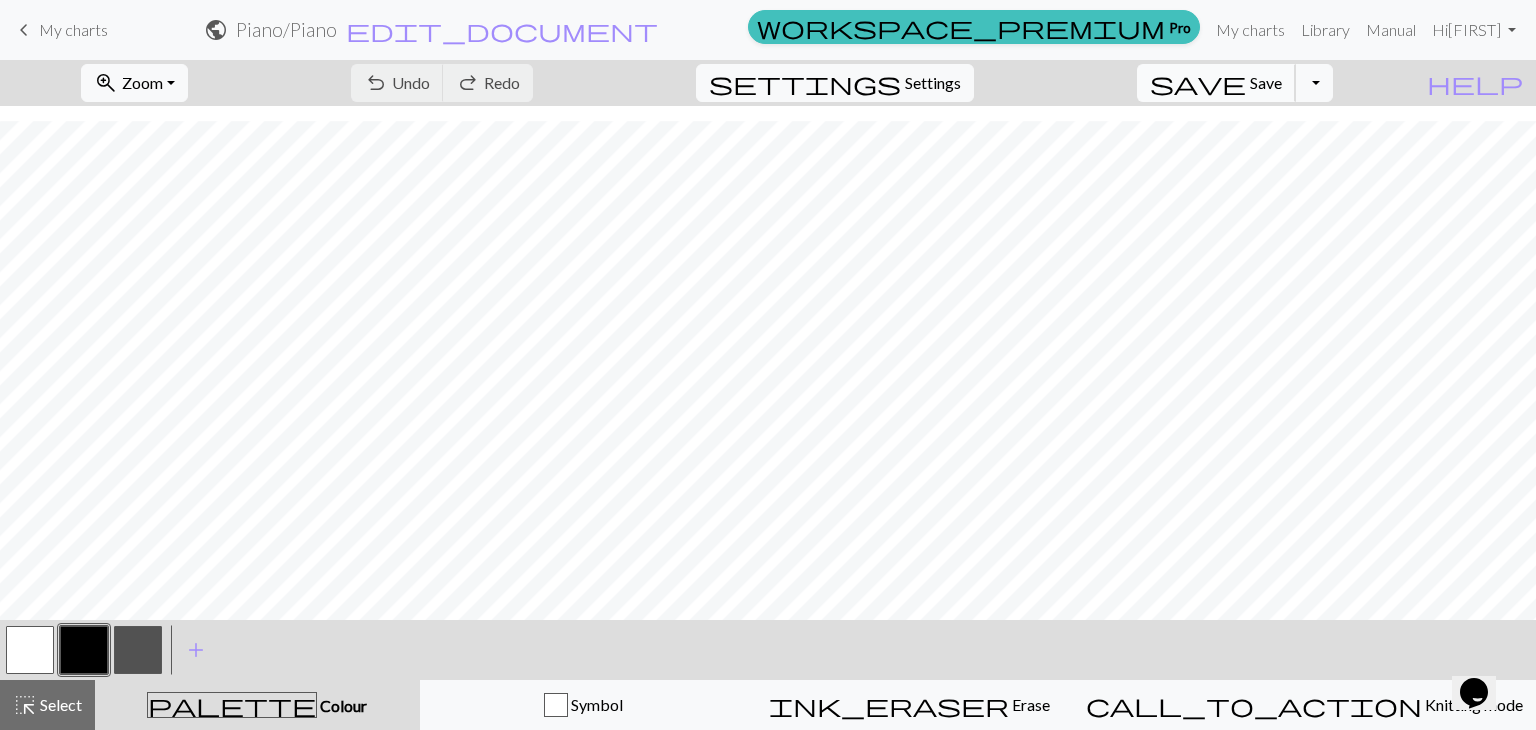 click on "Save" at bounding box center (1266, 82) 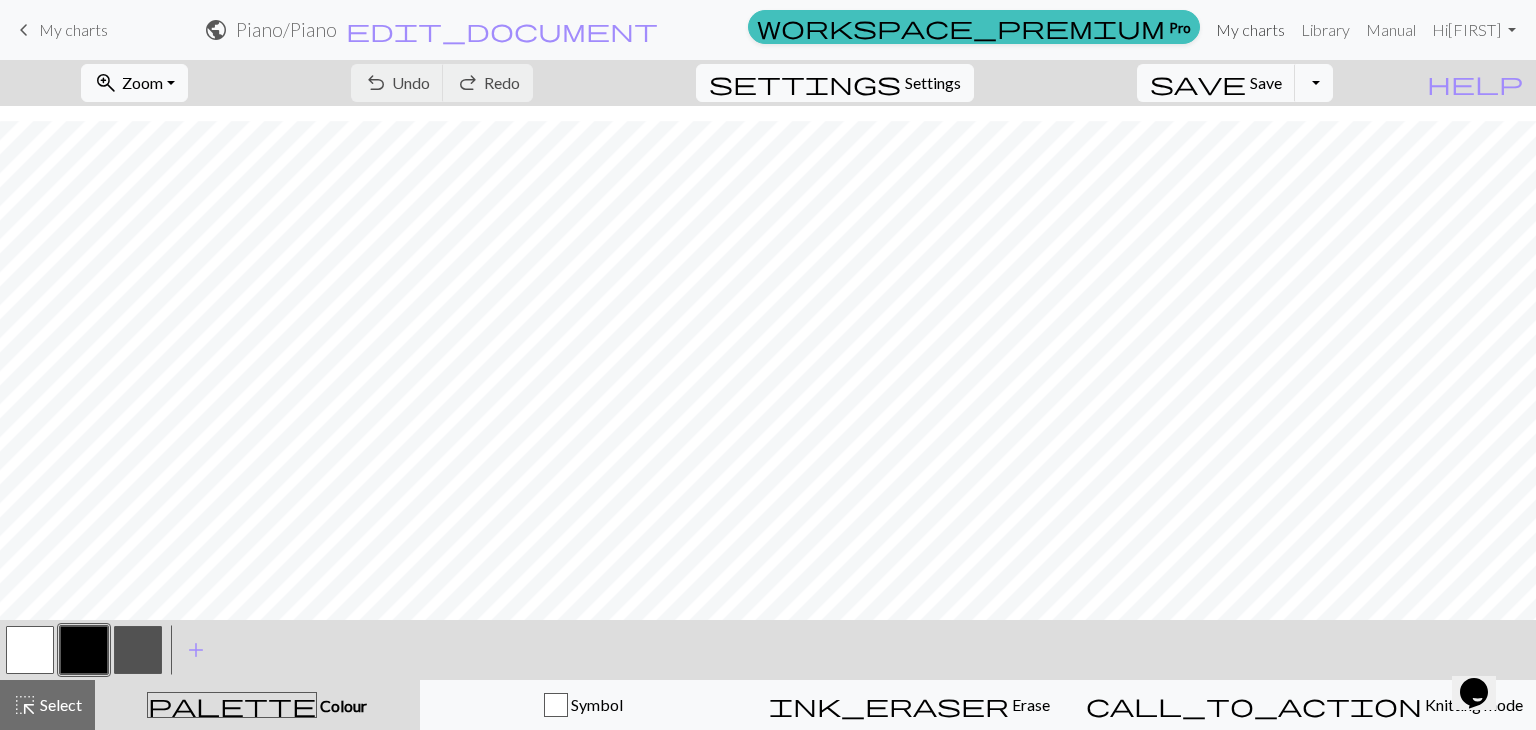 click on "My charts" at bounding box center [1250, 30] 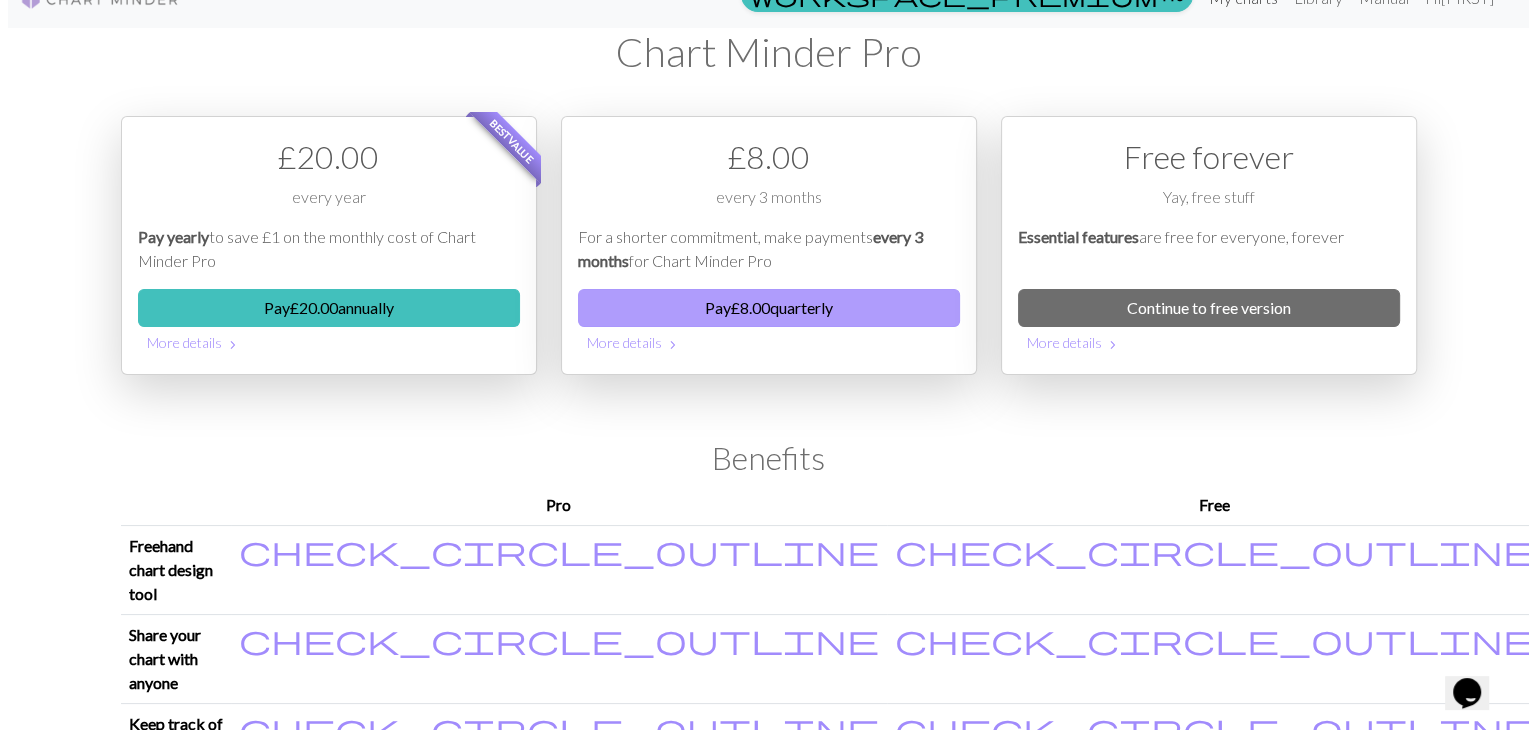 scroll, scrollTop: 0, scrollLeft: 0, axis: both 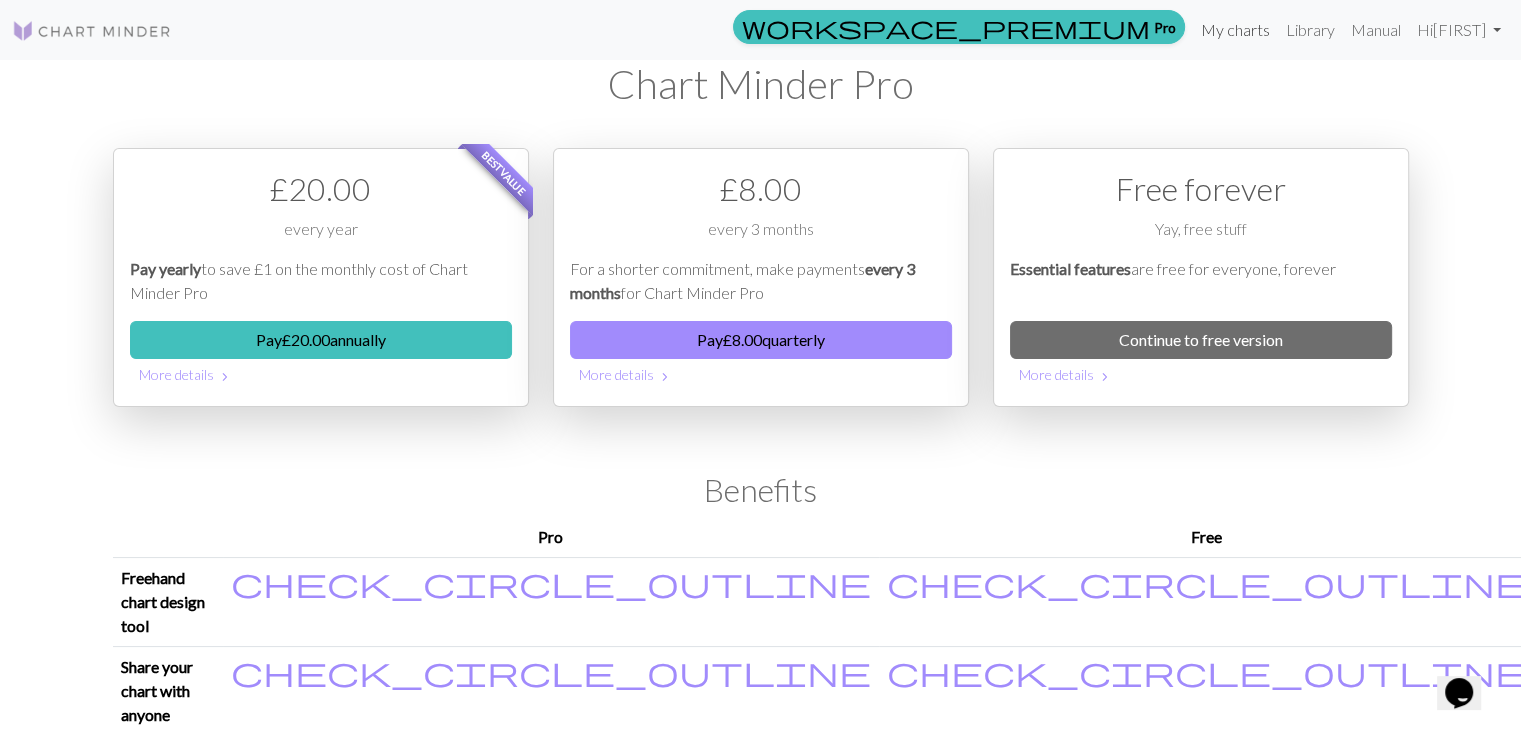 click on "My charts" at bounding box center (1235, 30) 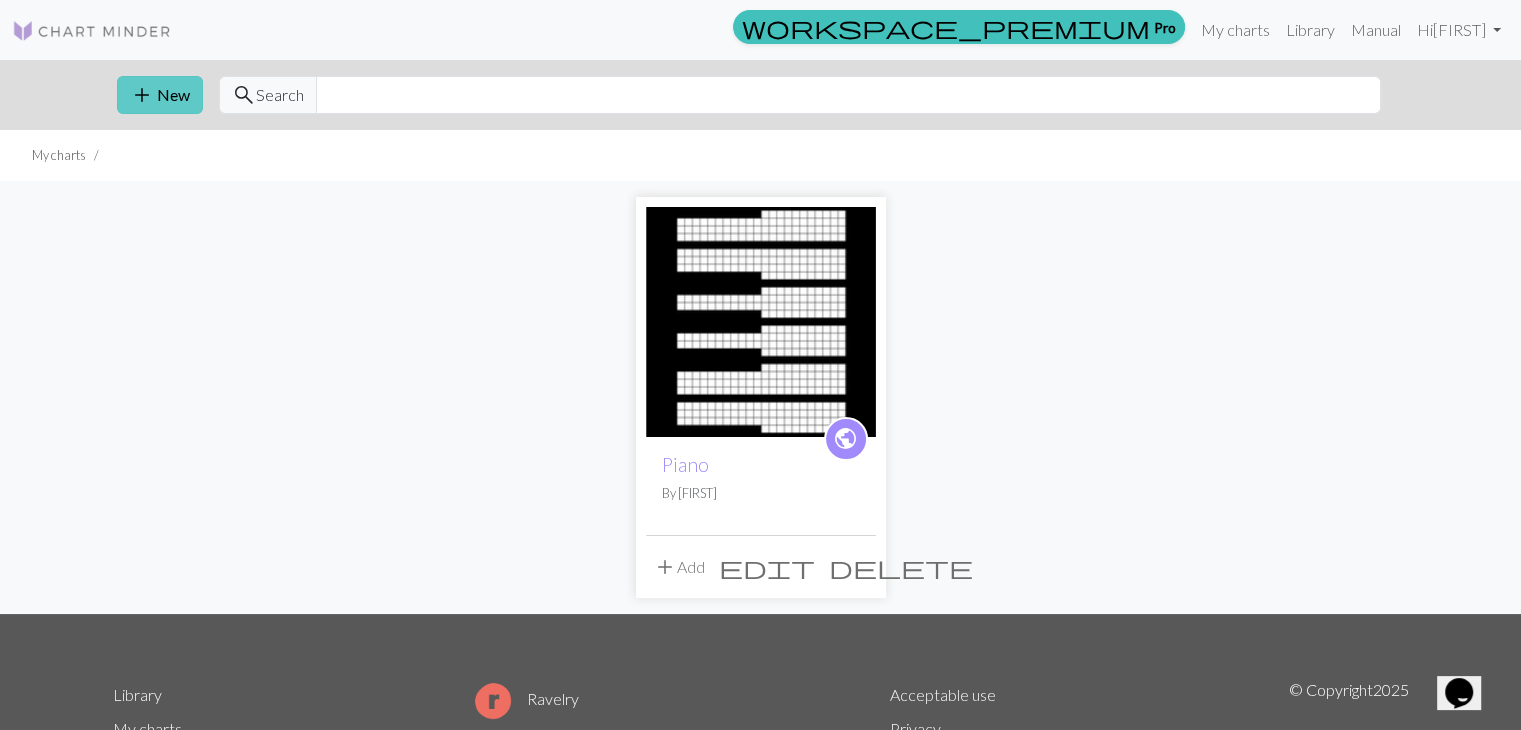 click on "add" at bounding box center [142, 95] 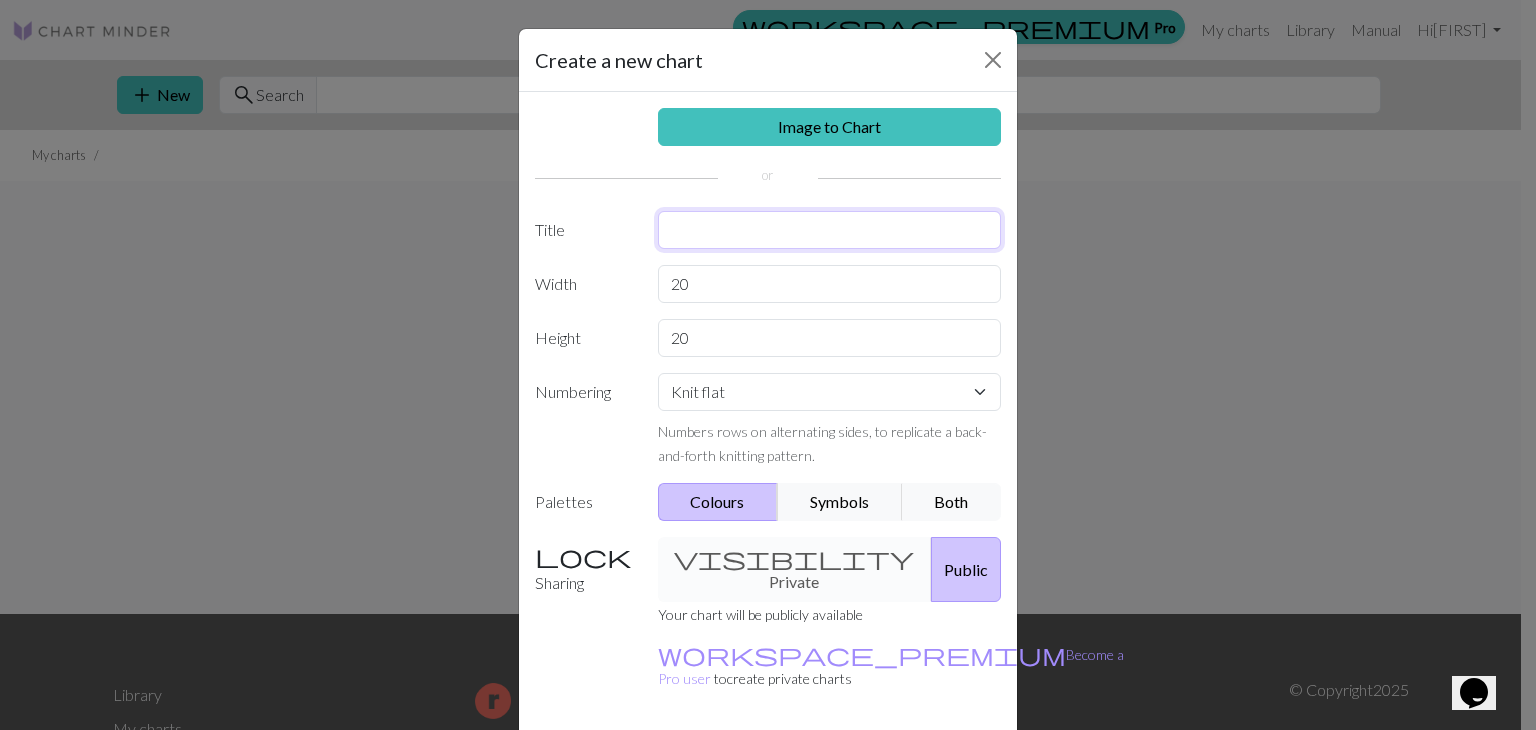click at bounding box center (830, 230) 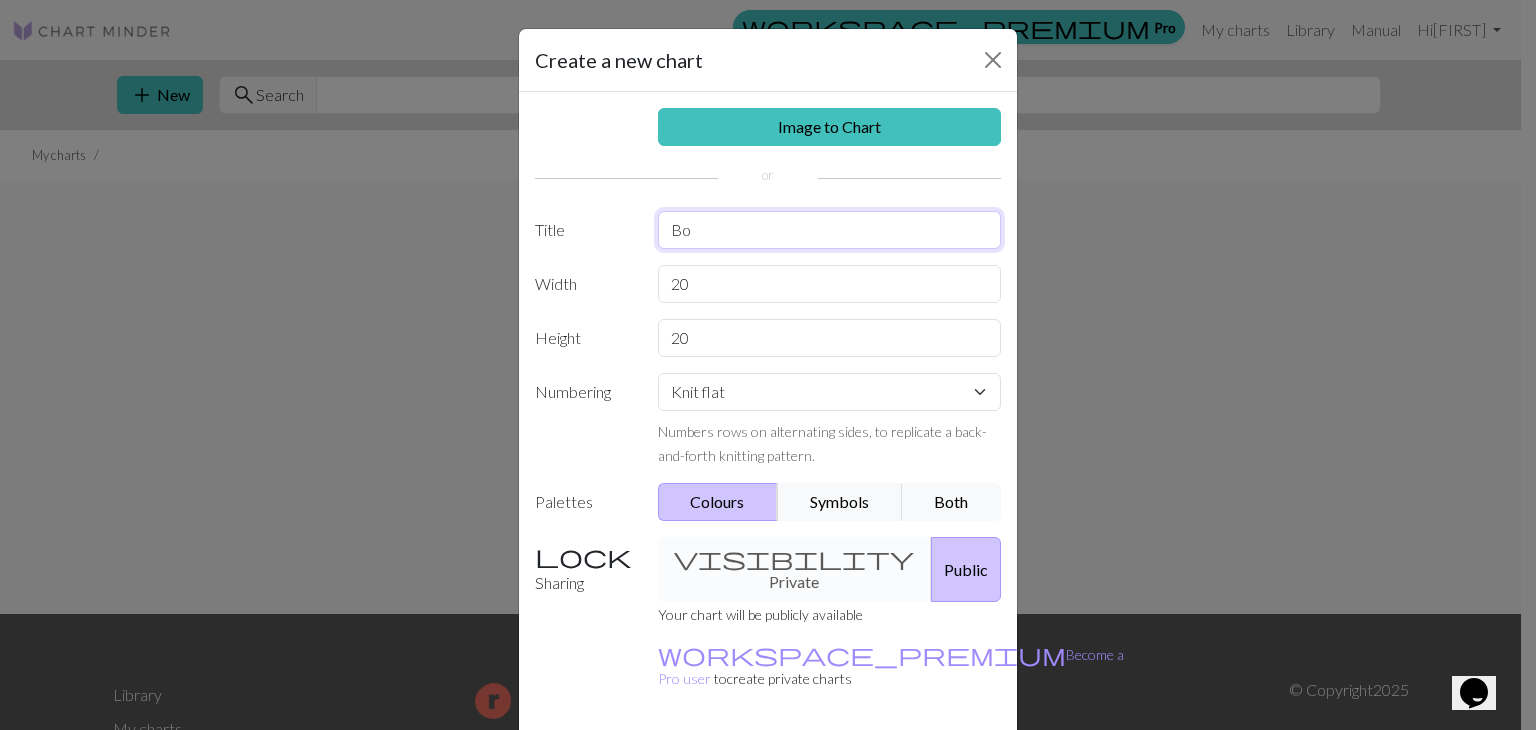 type on "B" 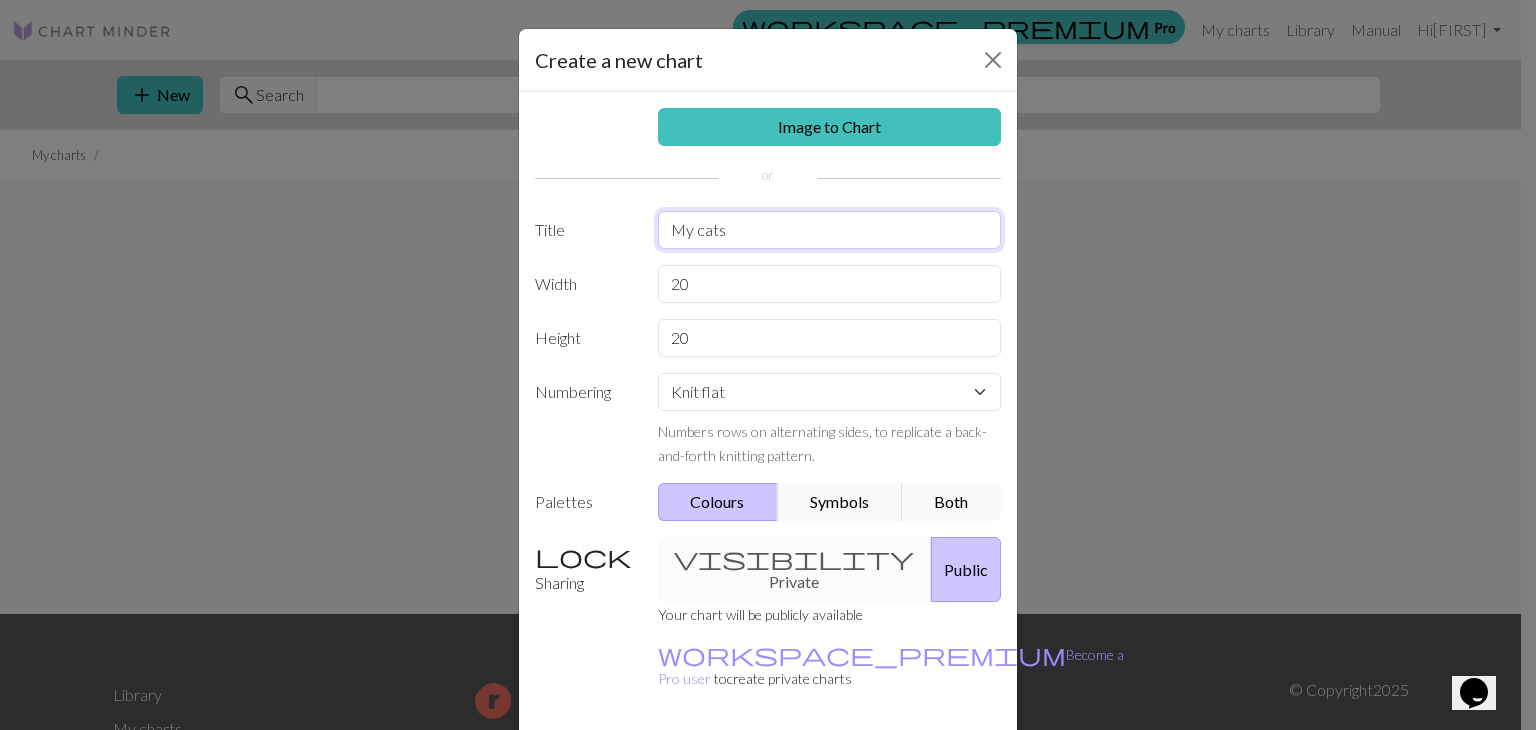 type on "My cats" 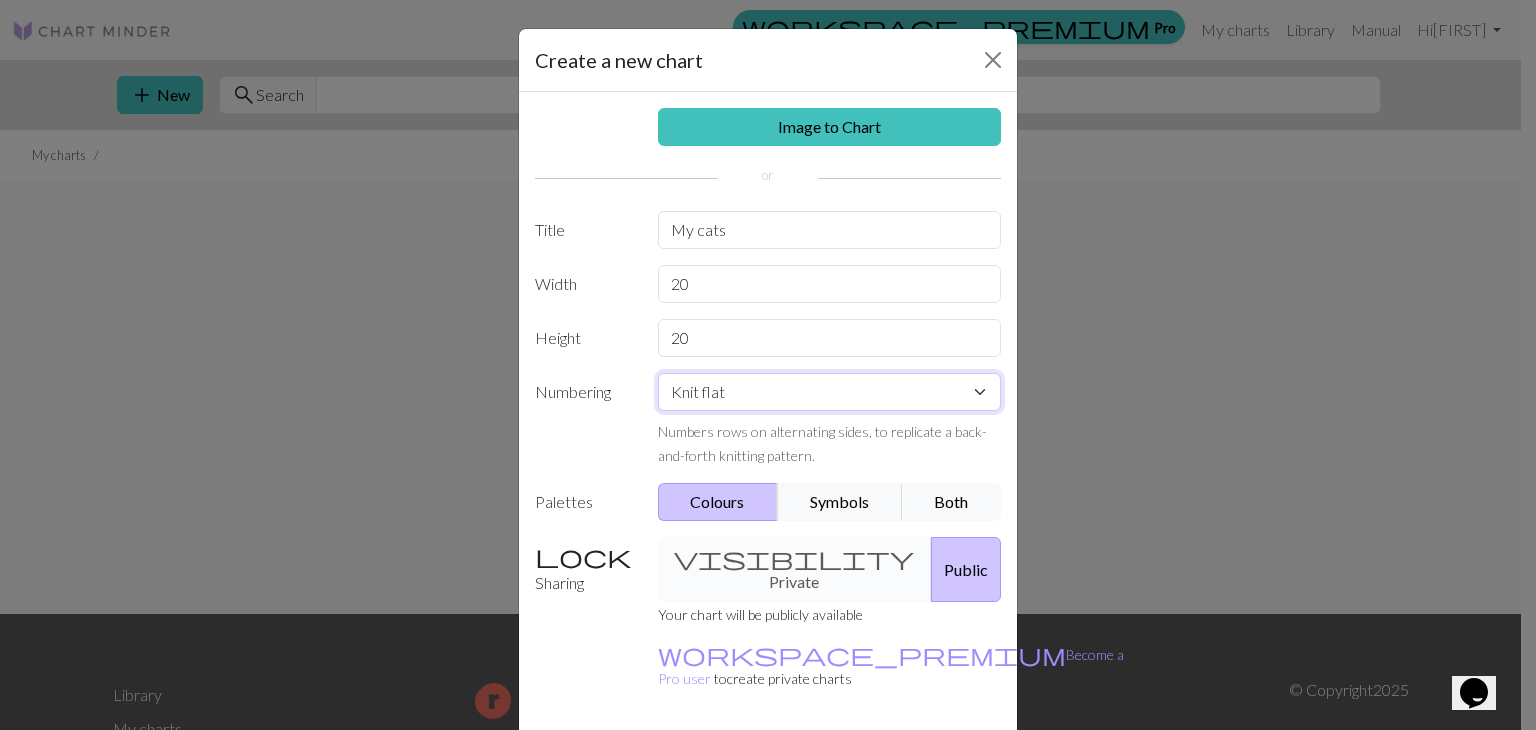 click on "Knit flat Knit in the round Lace knitting Cross stitch" at bounding box center (830, 392) 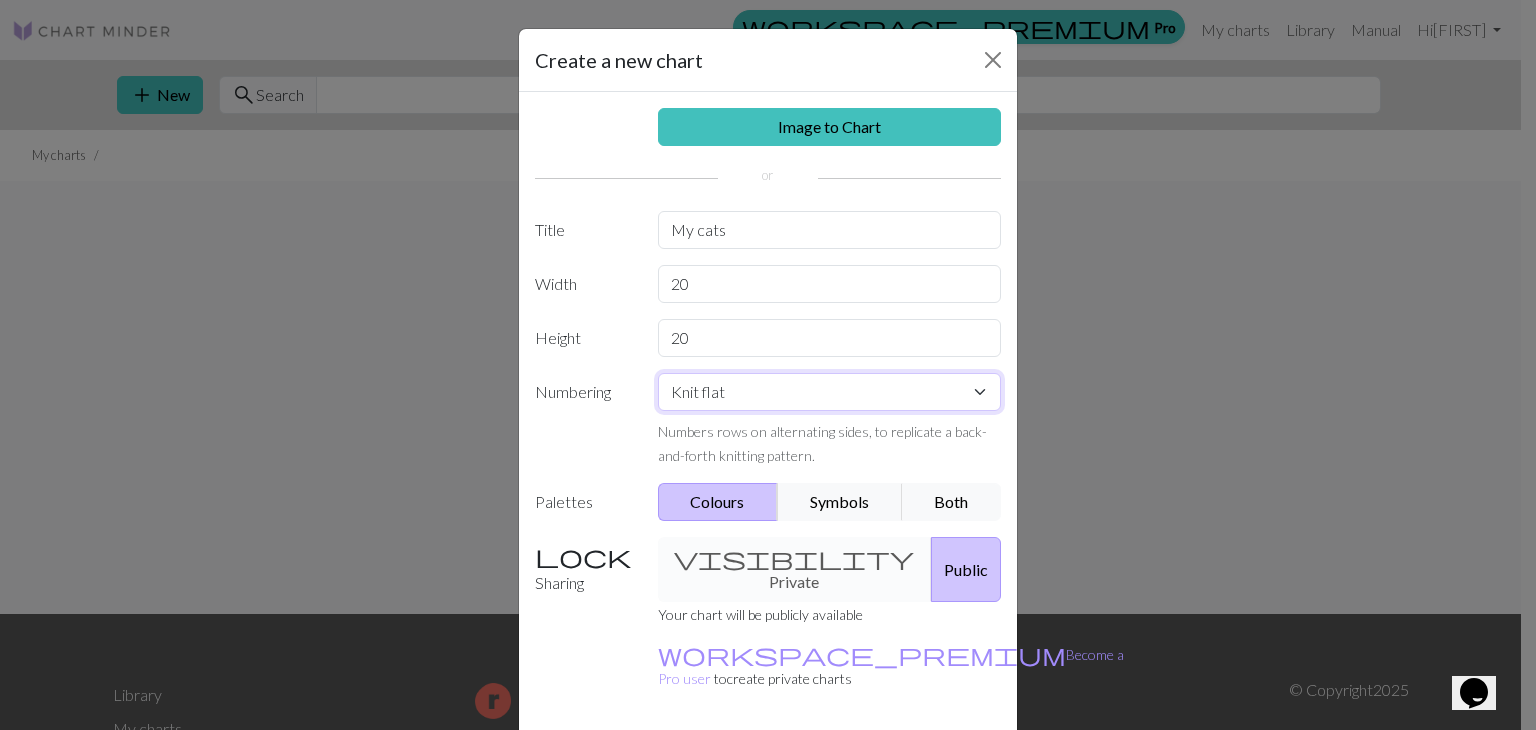 click on "Knit flat Knit in the round Lace knitting Cross stitch" at bounding box center [830, 392] 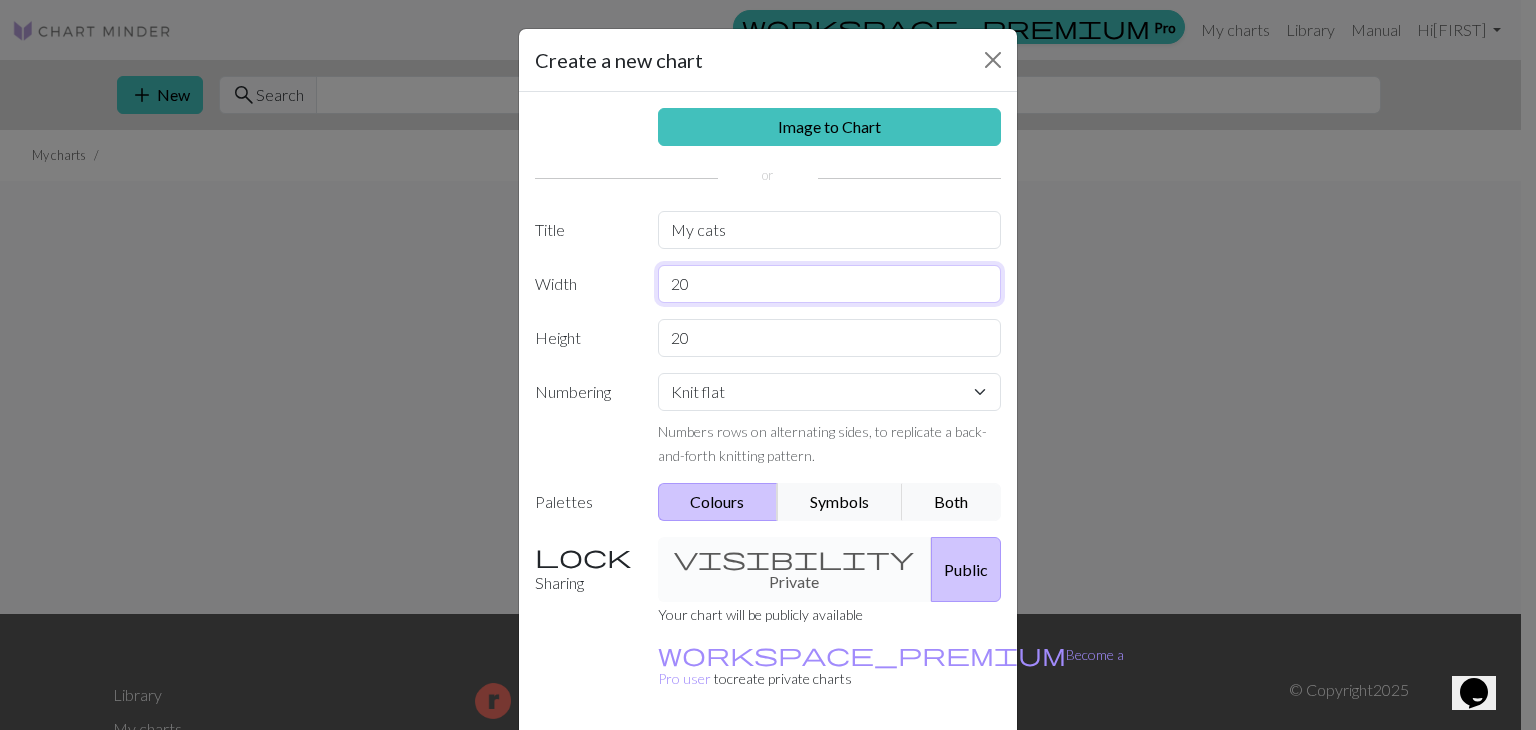 click on "20" at bounding box center [830, 284] 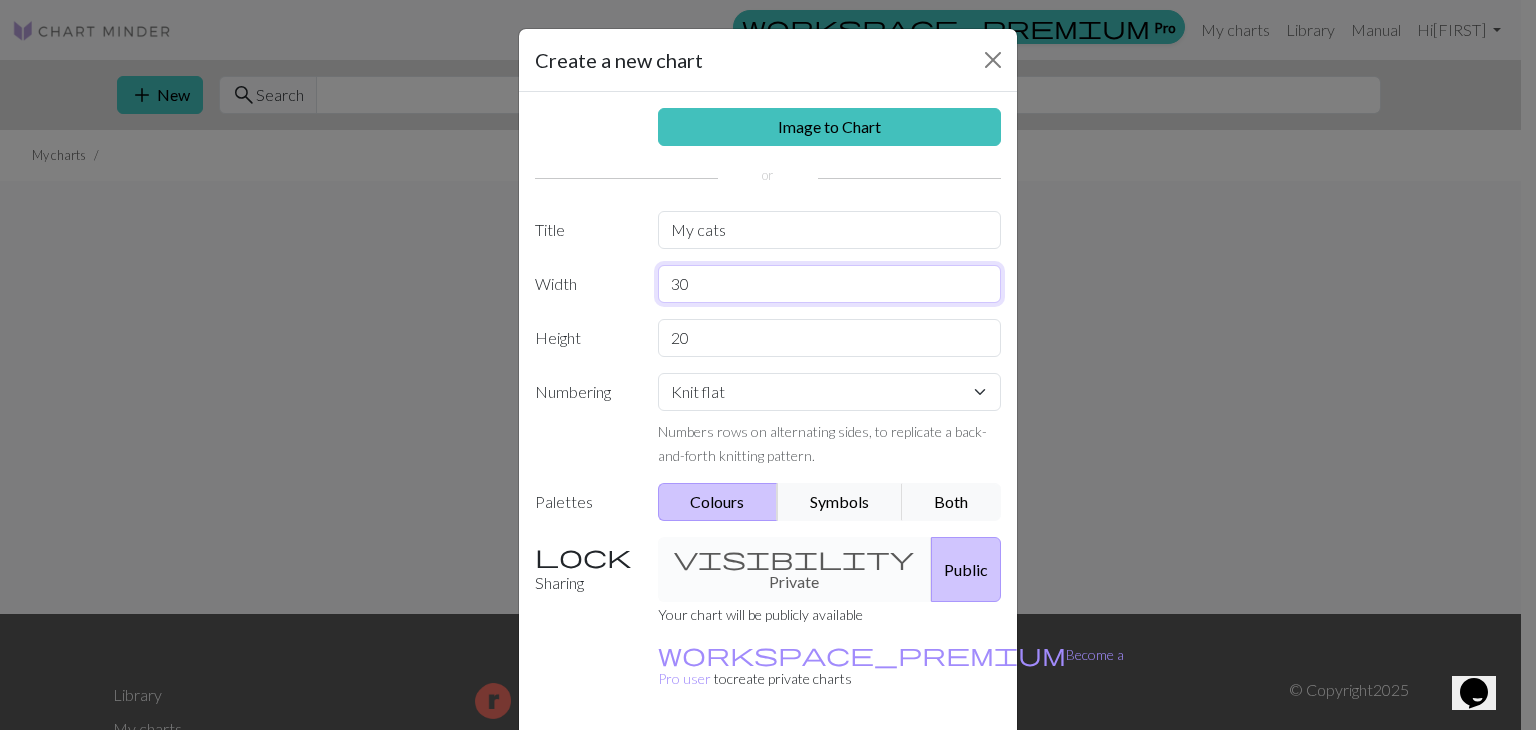 click on "30" at bounding box center [830, 284] 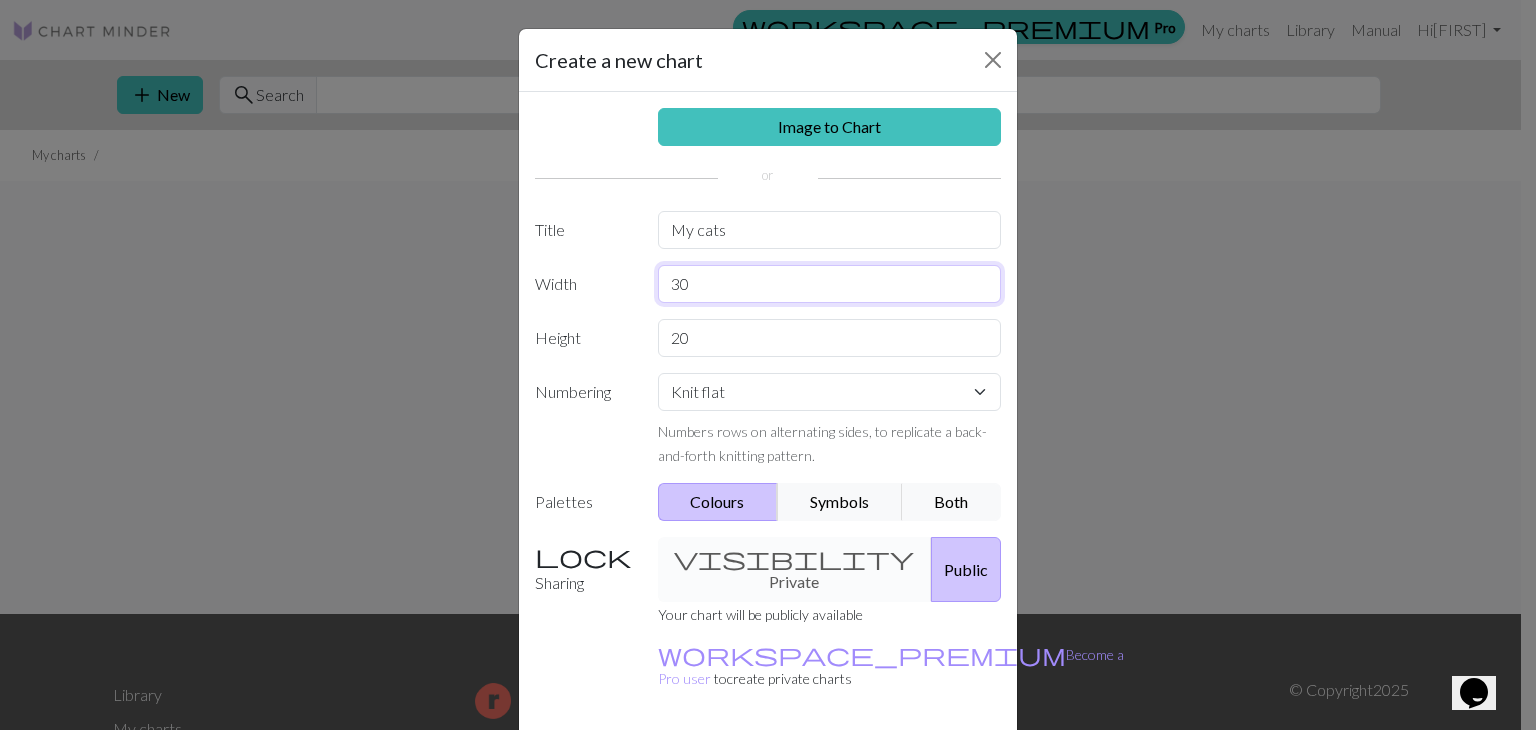 click on "30" at bounding box center (830, 284) 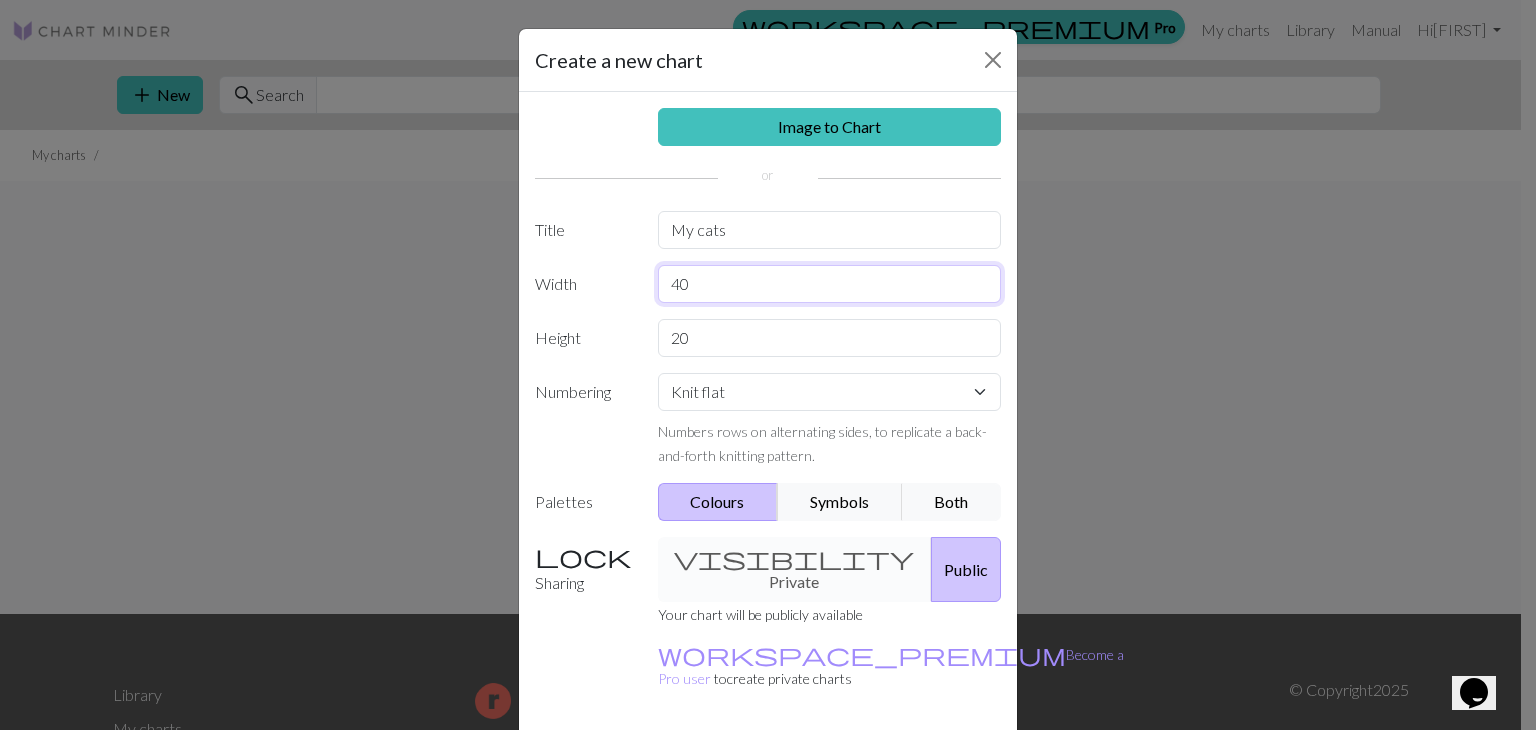 type on "40" 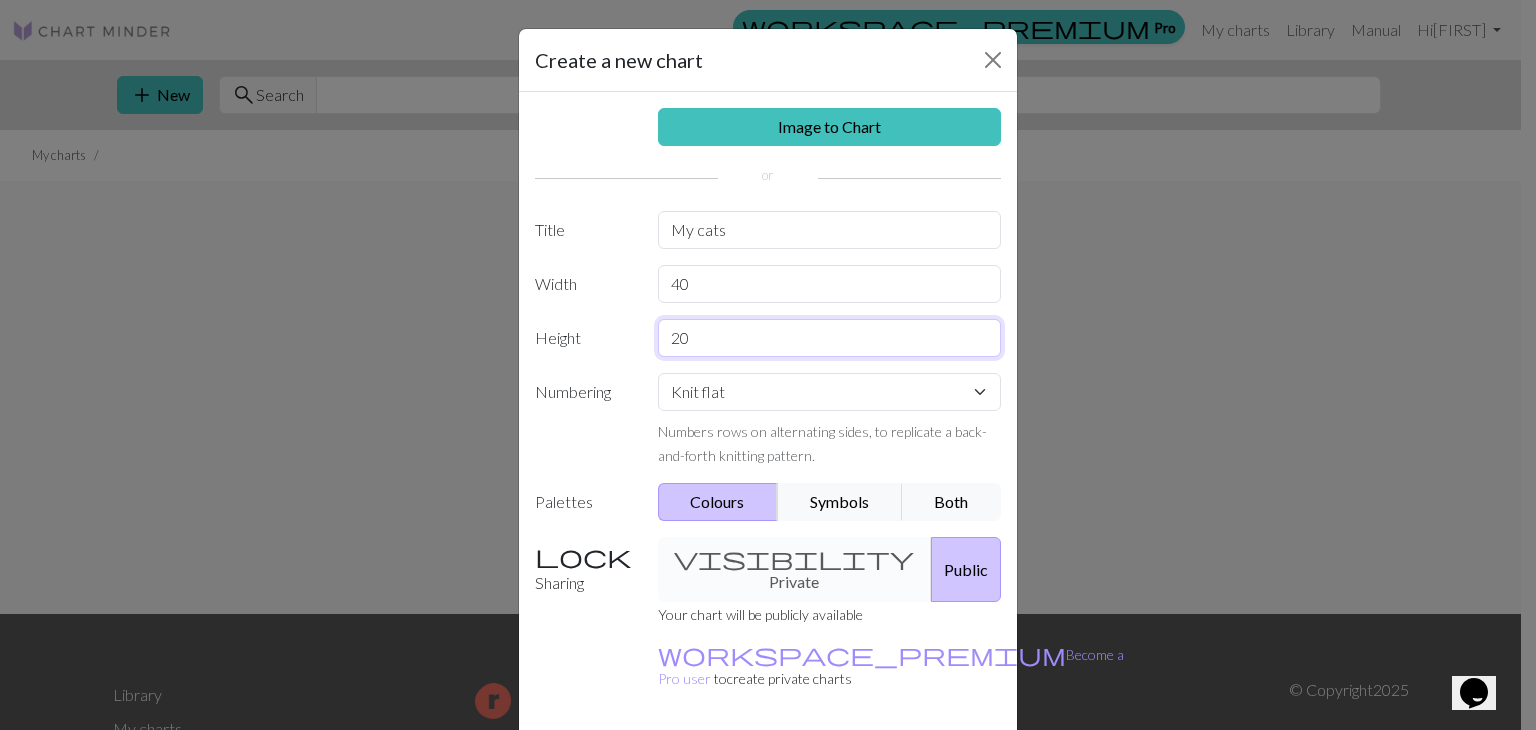 click on "20" at bounding box center (830, 338) 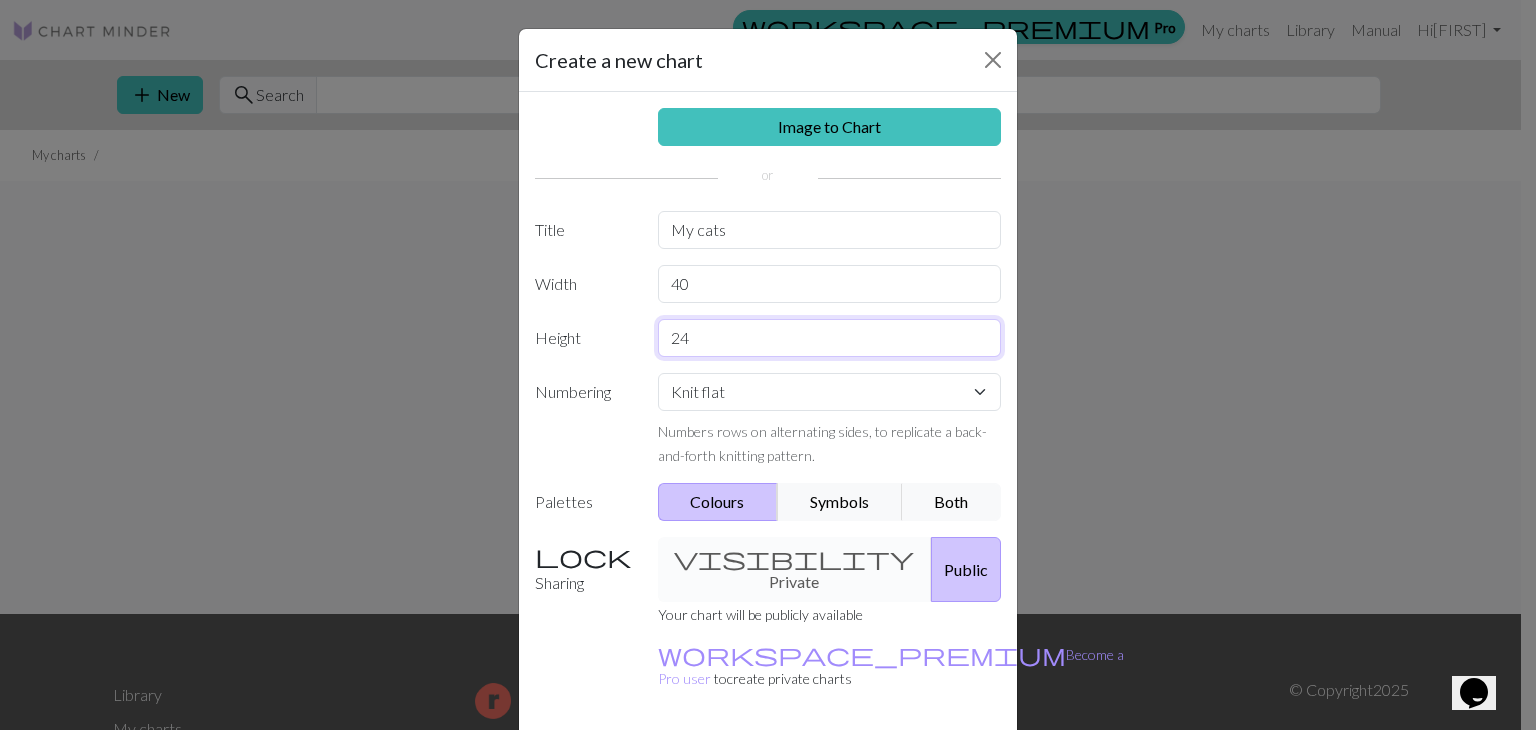 type on "2" 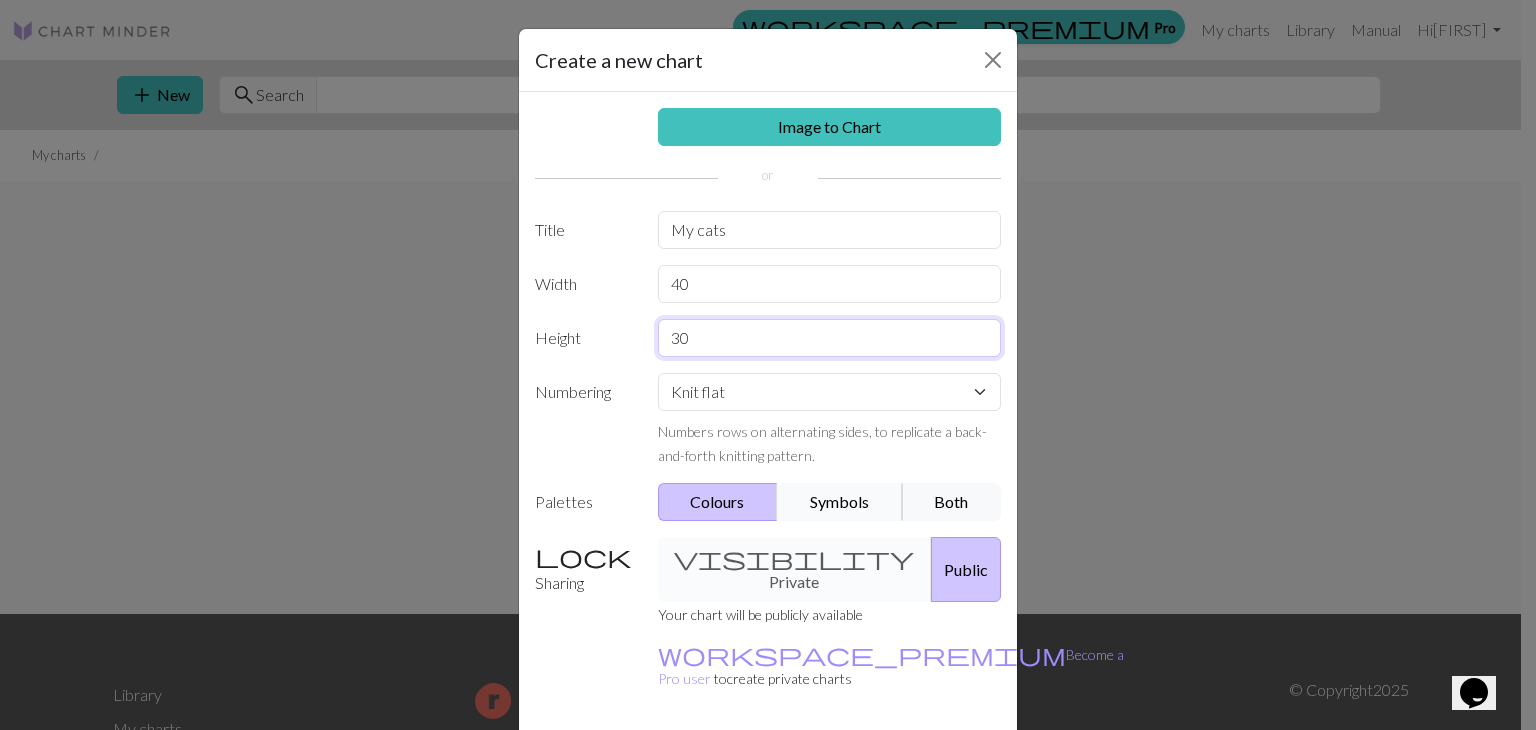 type on "3" 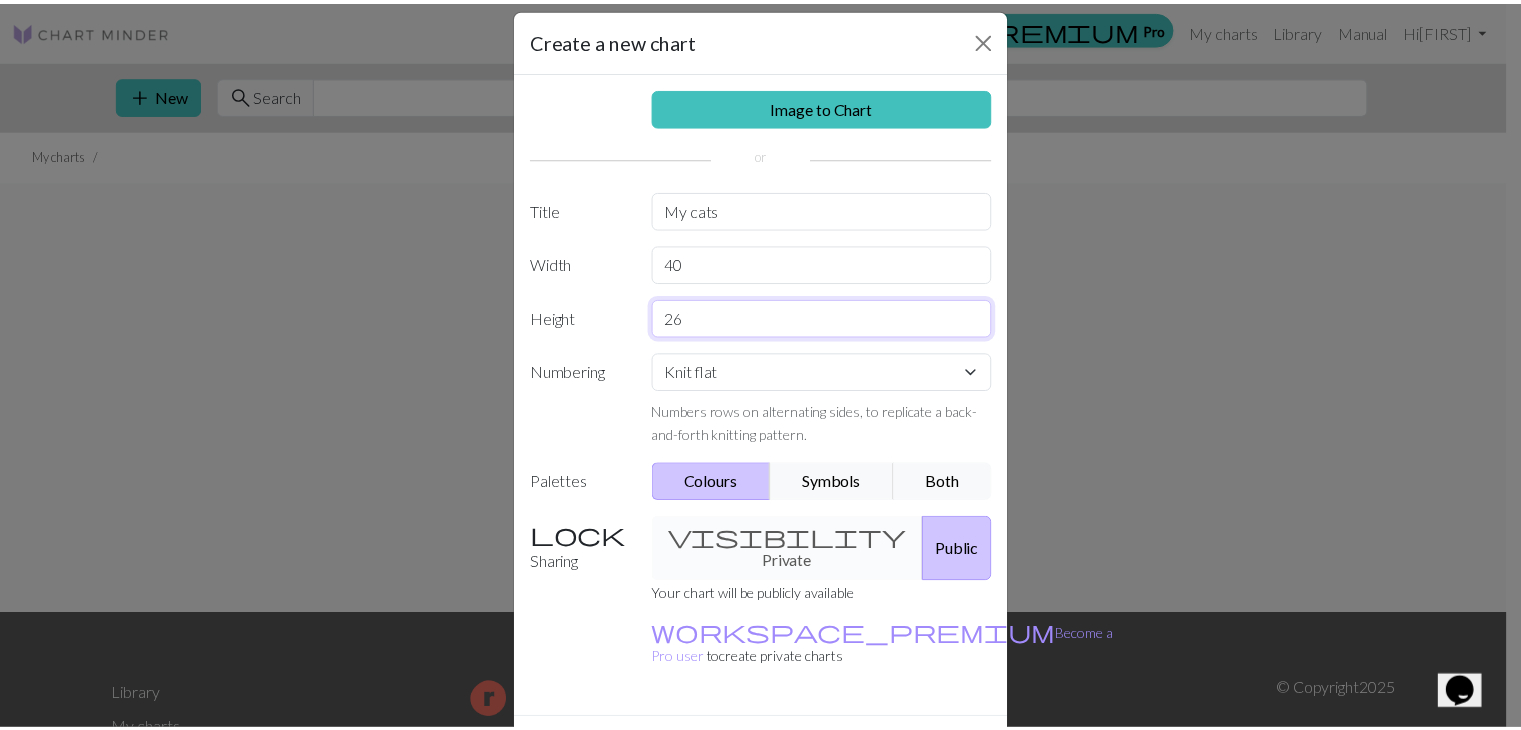 scroll, scrollTop: 0, scrollLeft: 0, axis: both 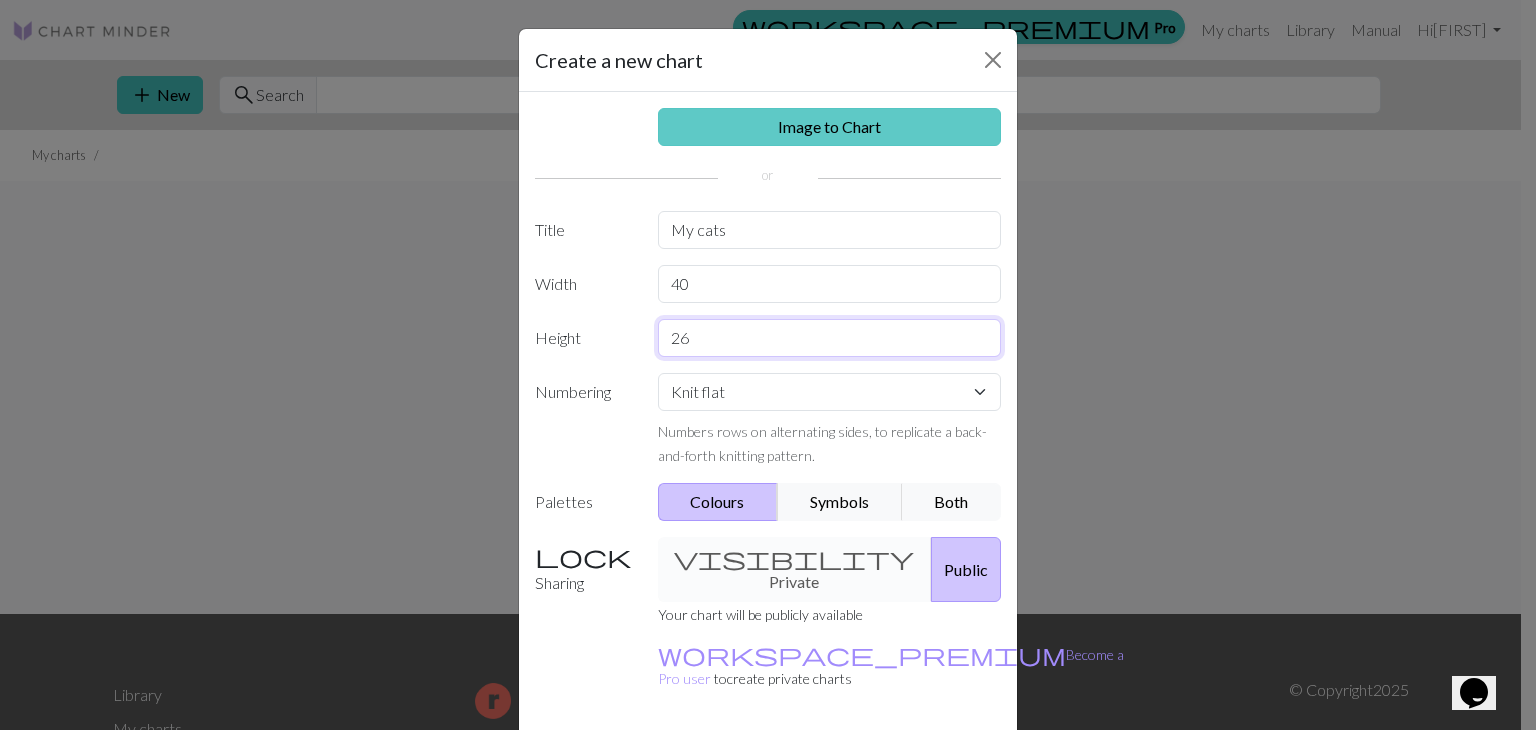 type on "26" 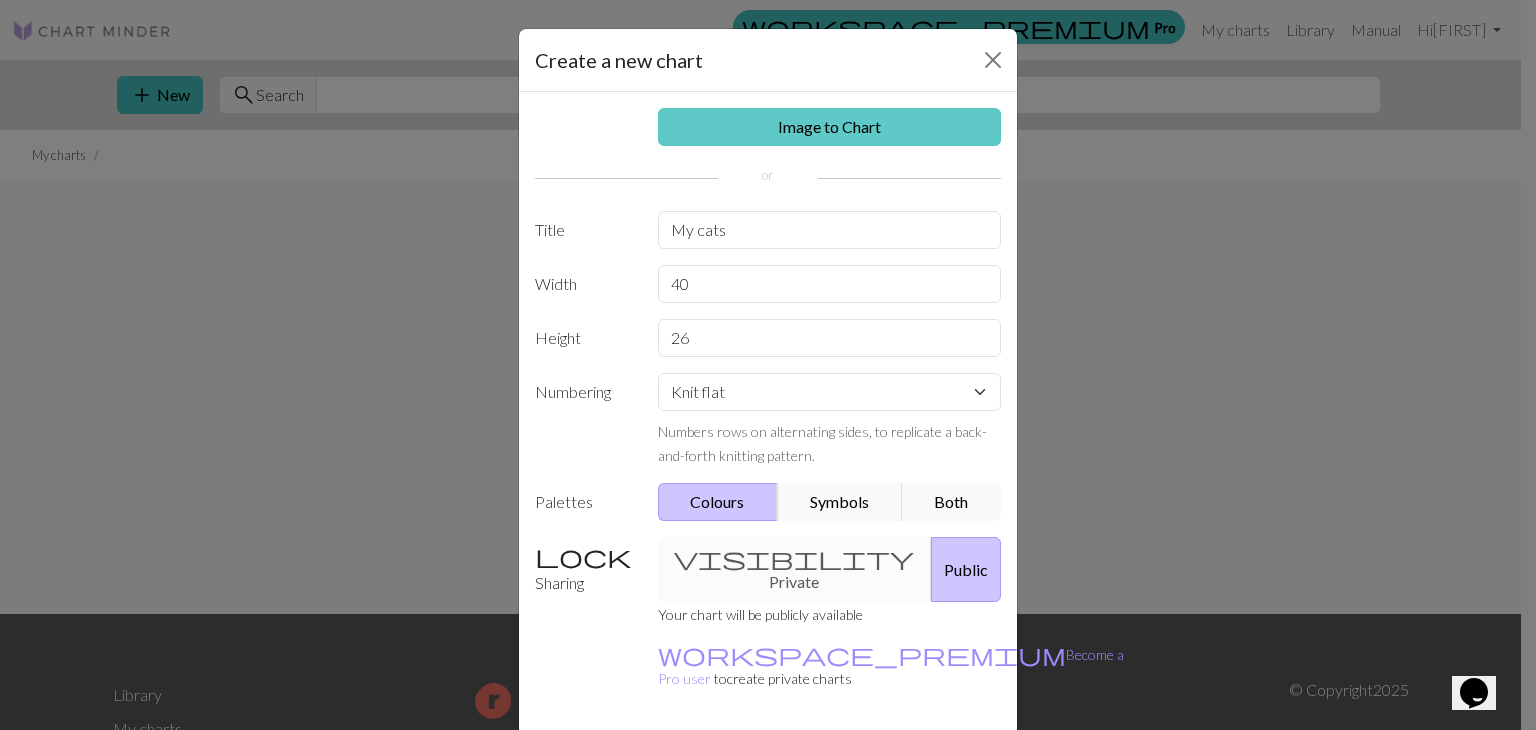 click on "Image to Chart" at bounding box center (830, 127) 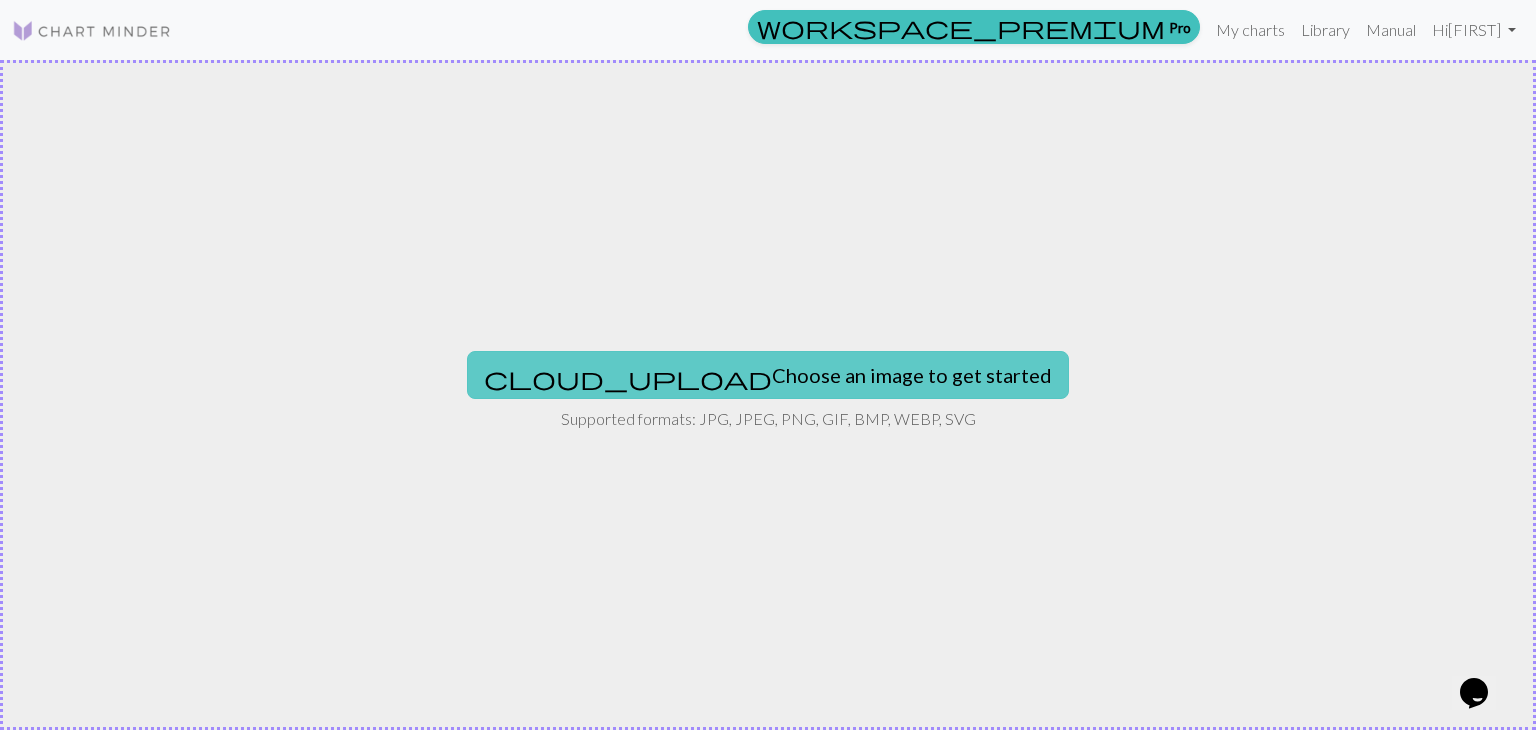 click on "cloud_upload  Choose an image to get started" at bounding box center (768, 375) 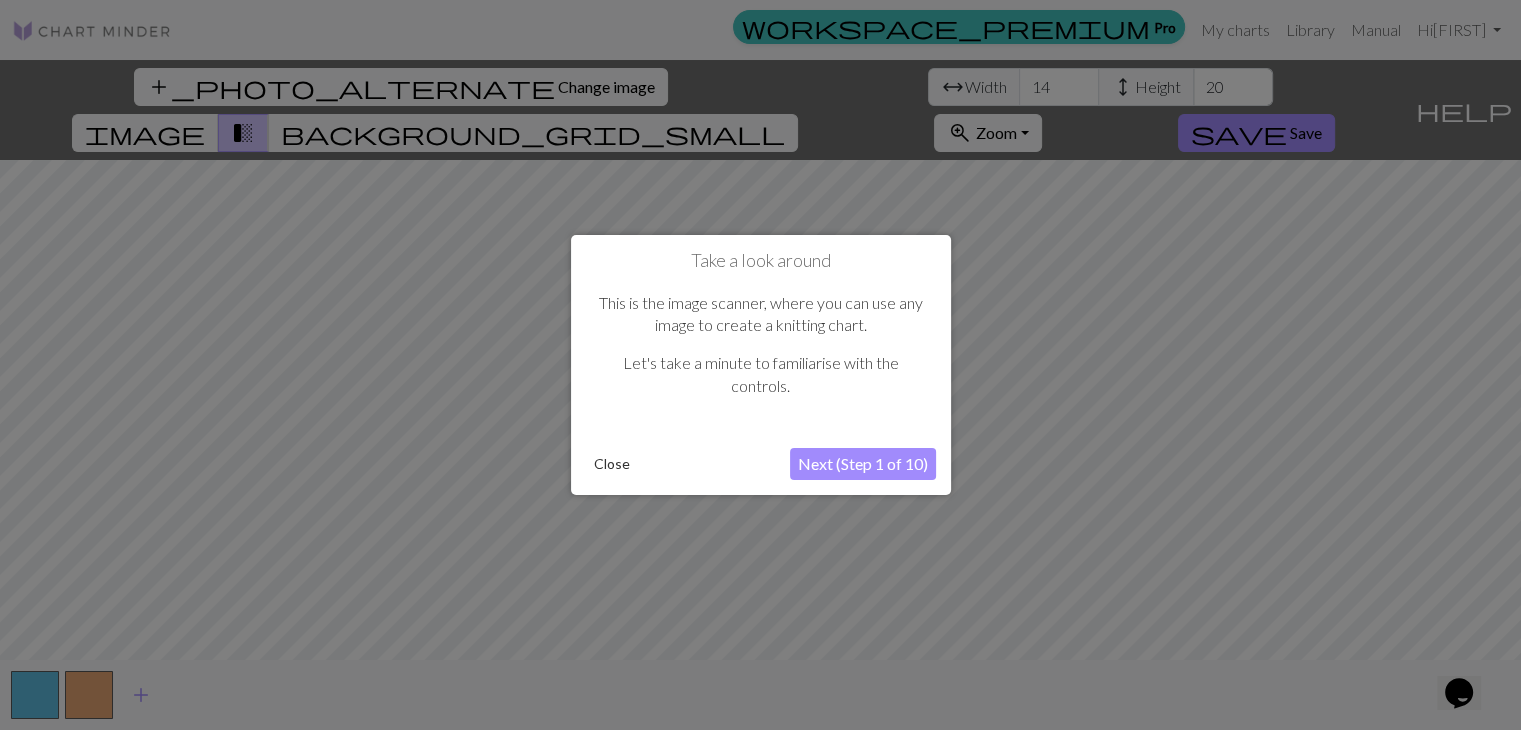 click on "Next (Step 1 of 10)" at bounding box center [863, 464] 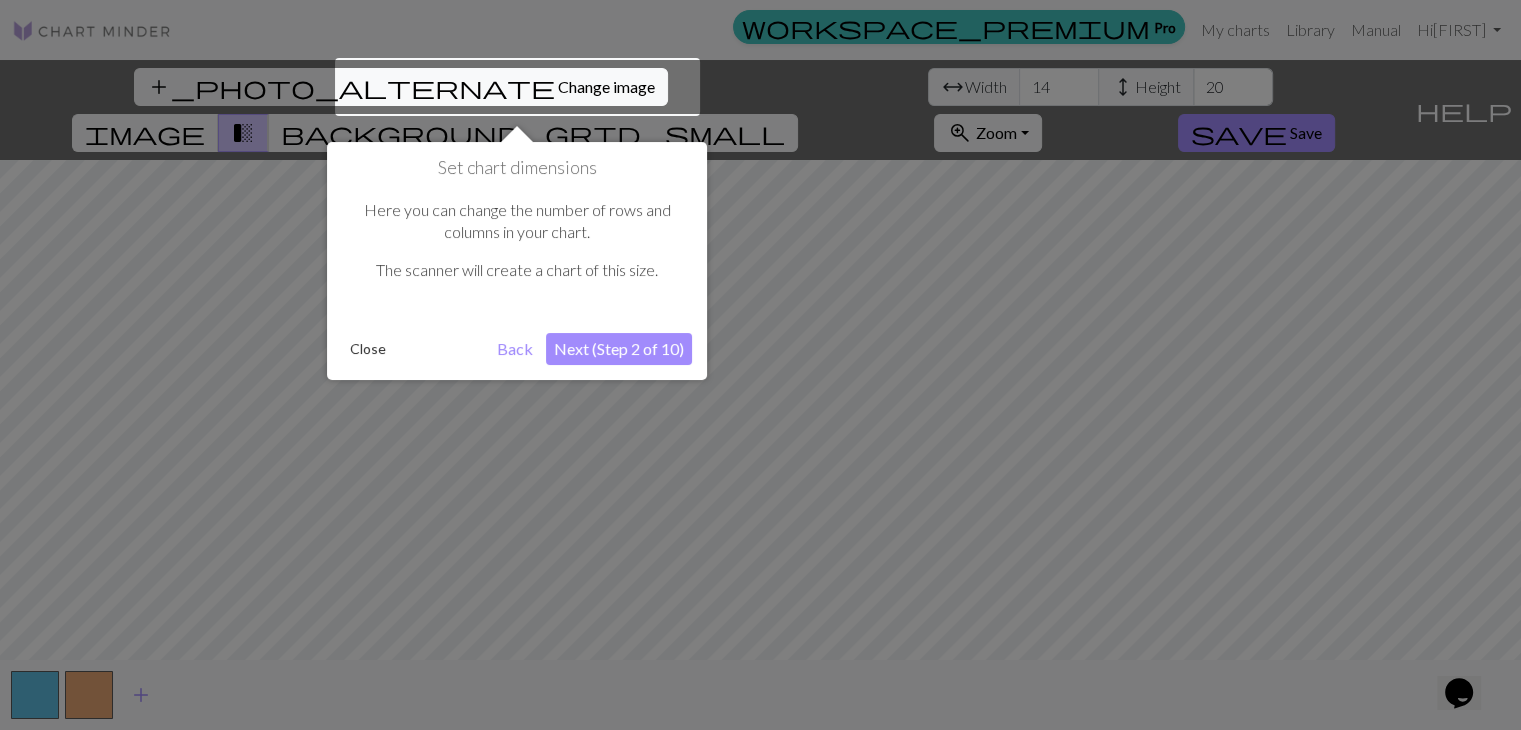 scroll, scrollTop: 0, scrollLeft: 0, axis: both 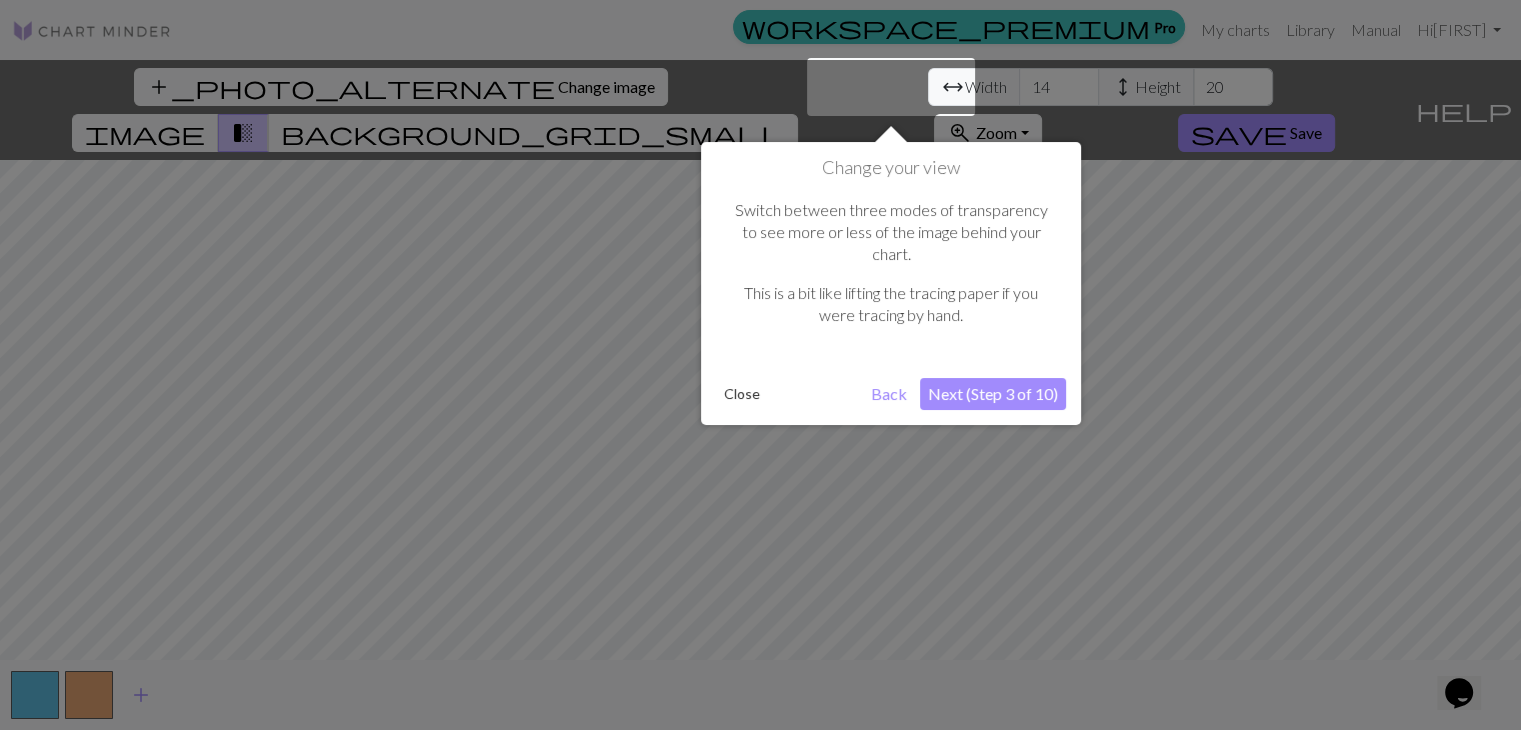 click on "Next (Step 3 of 10)" at bounding box center [993, 394] 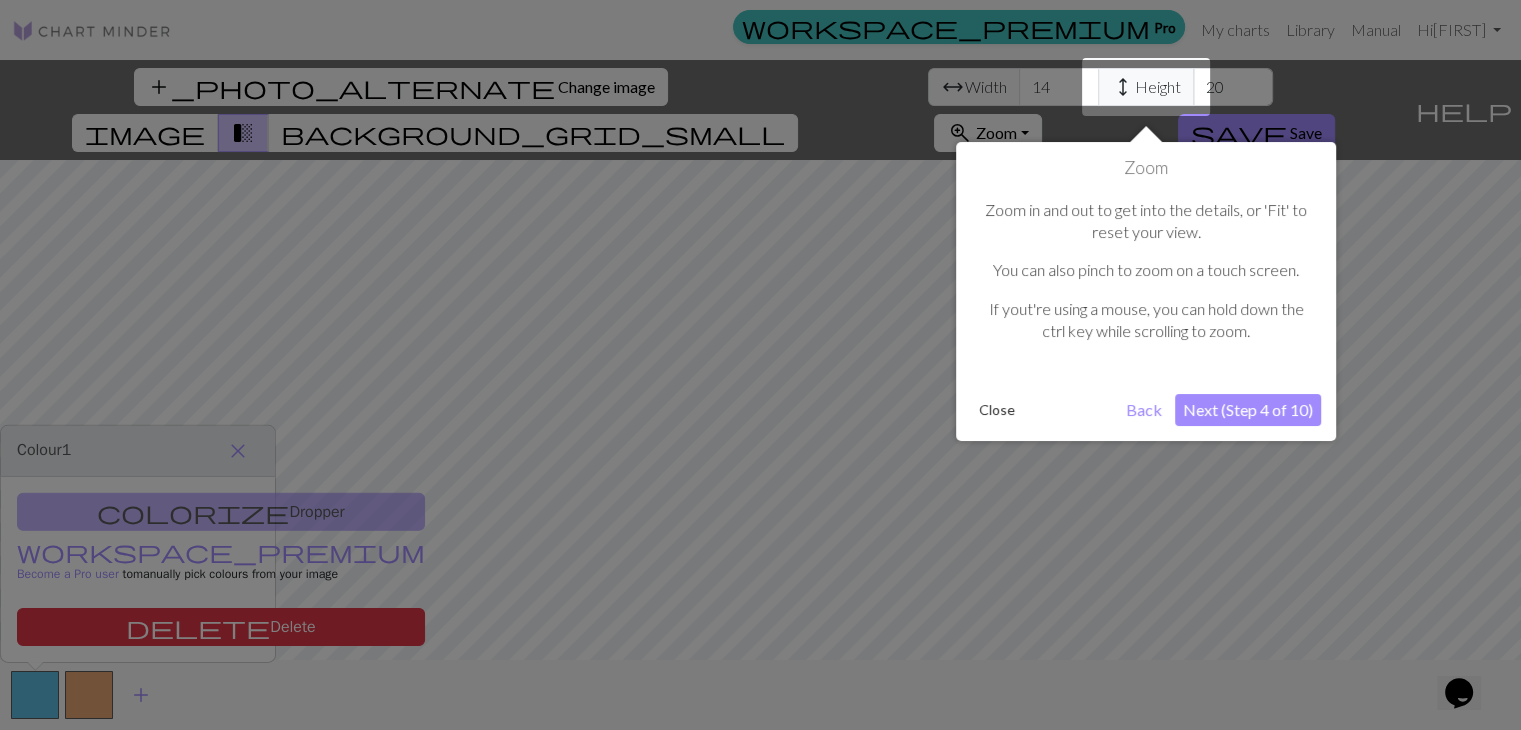 click on "Next (Step 4 of 10)" at bounding box center [1248, 410] 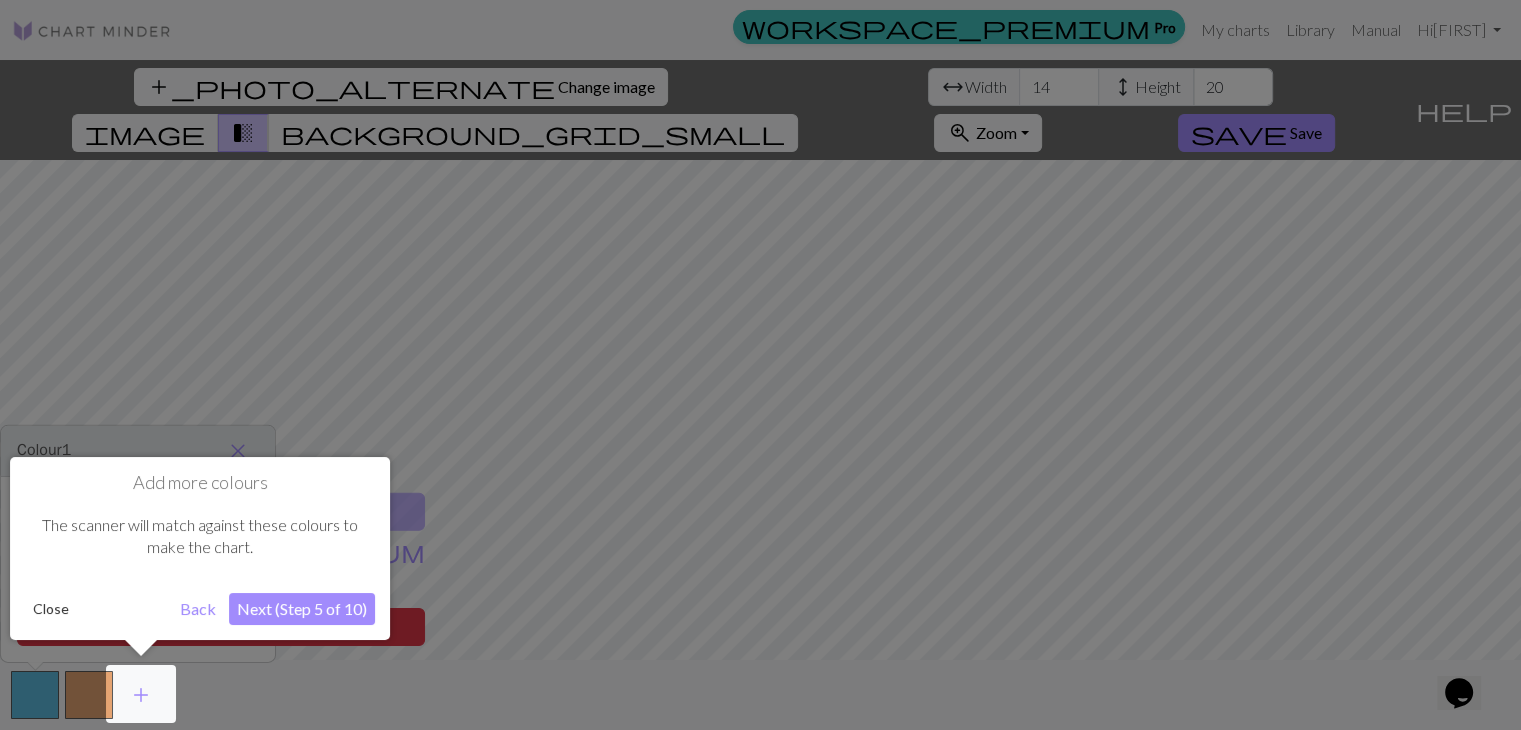 click on "Next (Step 5 of 10)" at bounding box center (302, 609) 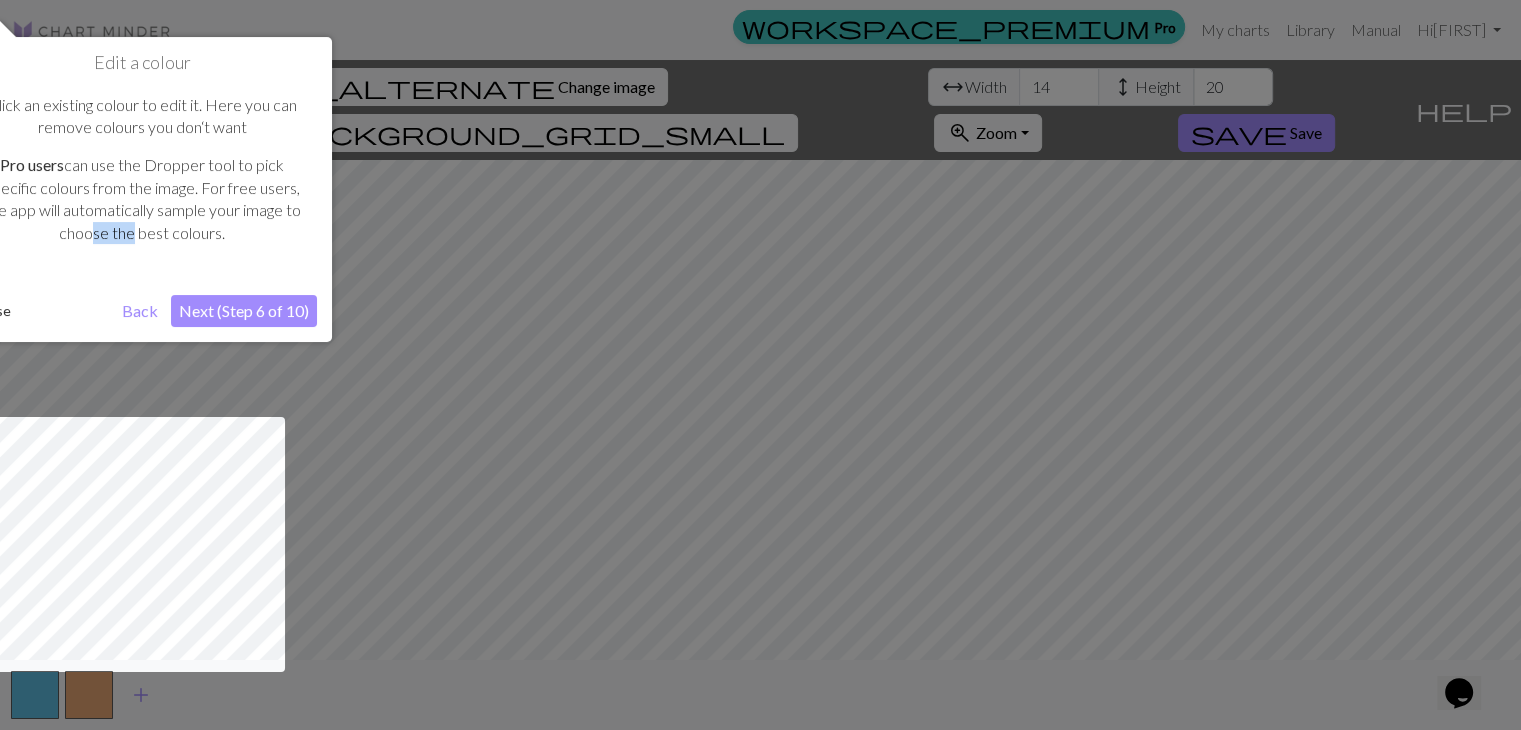drag, startPoint x: 128, startPoint y: 272, endPoint x: 89, endPoint y: 277, distance: 39.319206 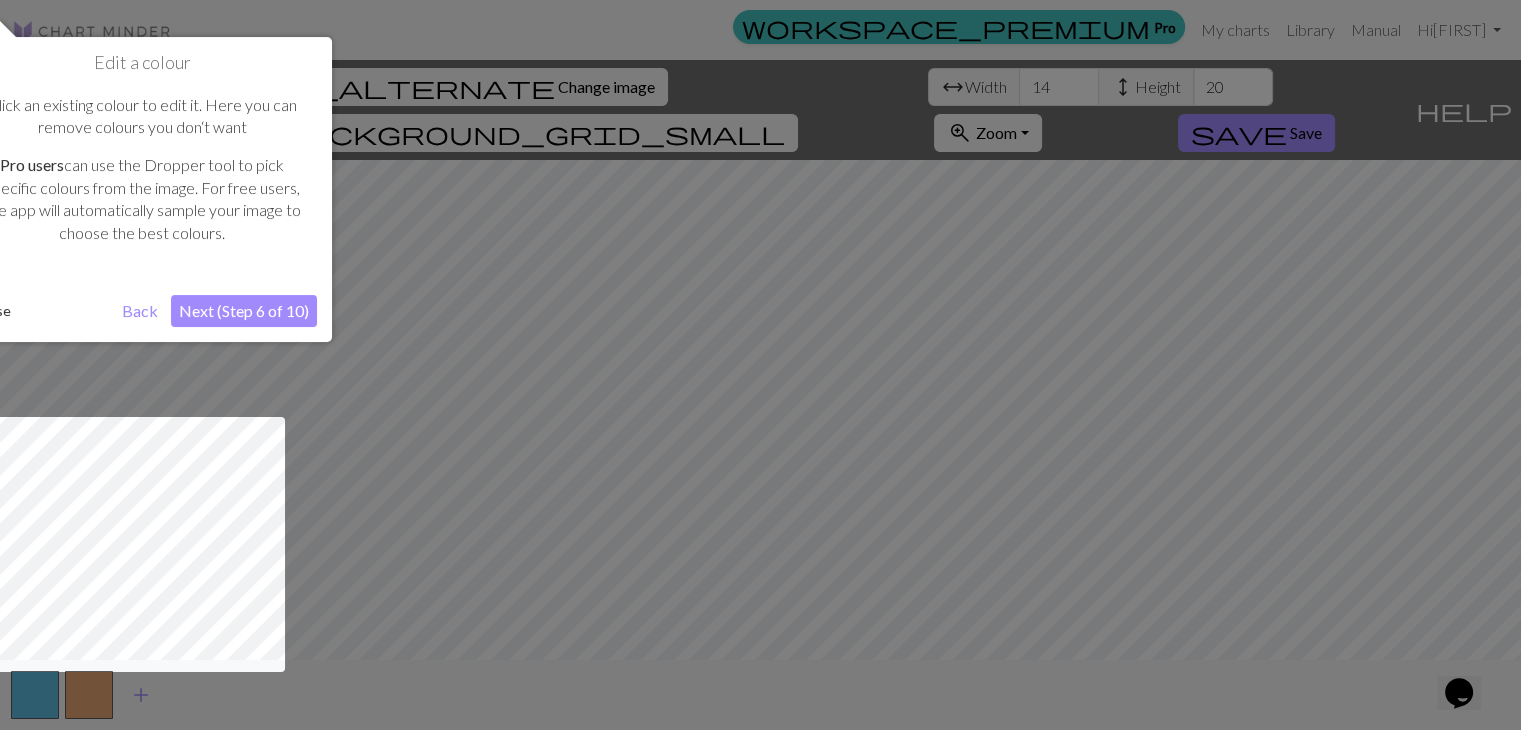 click on "Click an existing colour to edit it. Here you can remove colours you don‘t want Pro users  can use the Dropper tool to pick specific colours from the image. For free users, the app will automatically sample your image to choose the best colours." at bounding box center (142, 177) 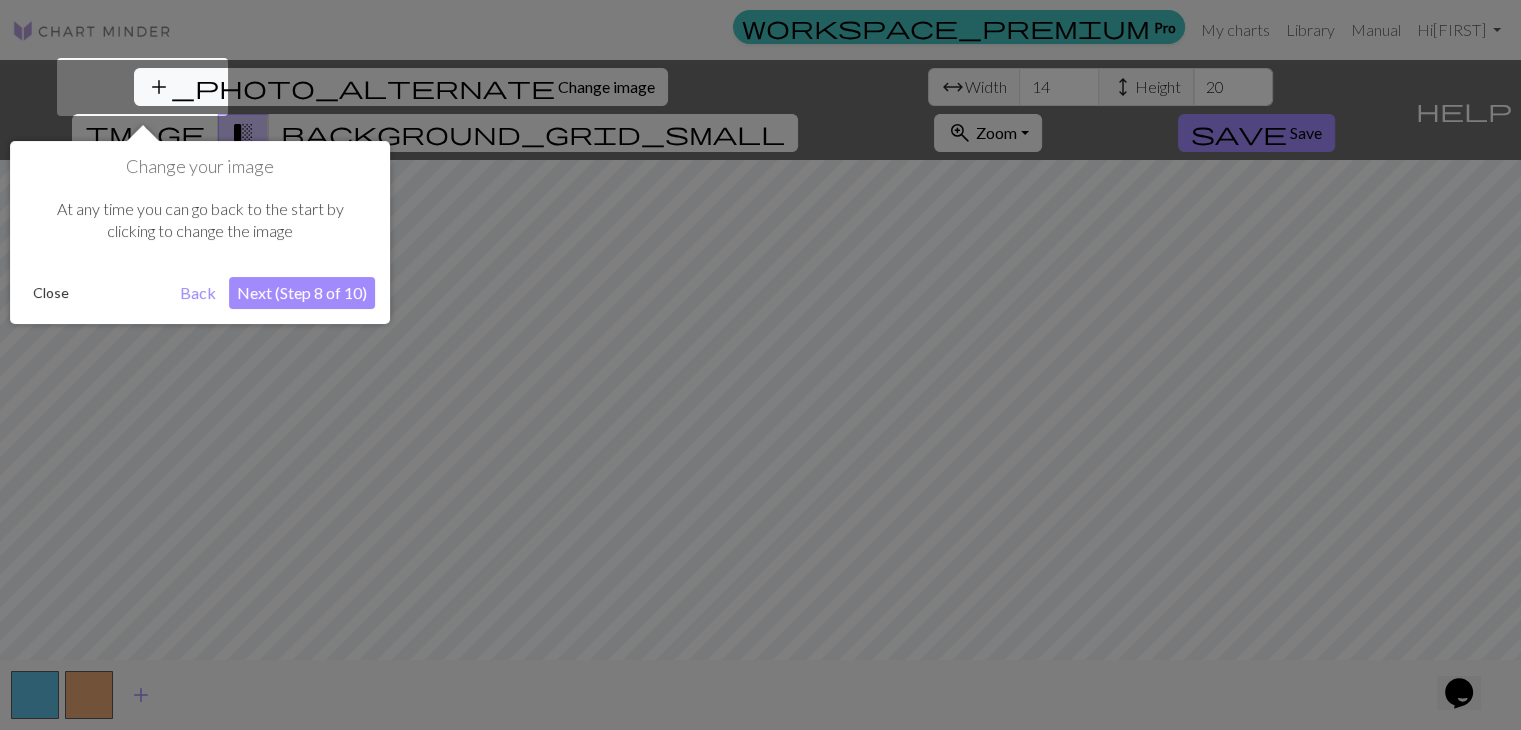 click on "Next (Step 8 of 10)" at bounding box center [302, 293] 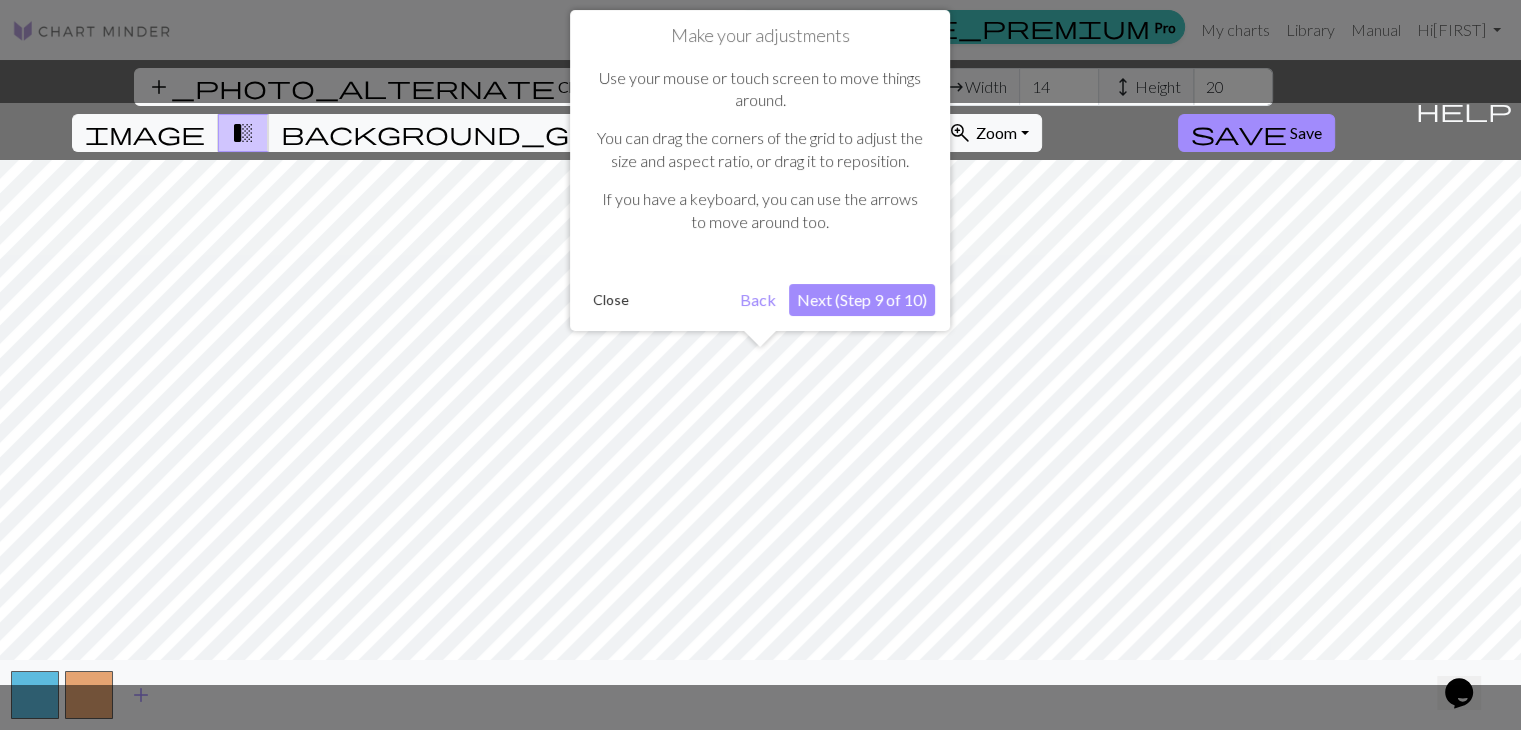 click on "Next (Step 9 of 10)" at bounding box center [862, 300] 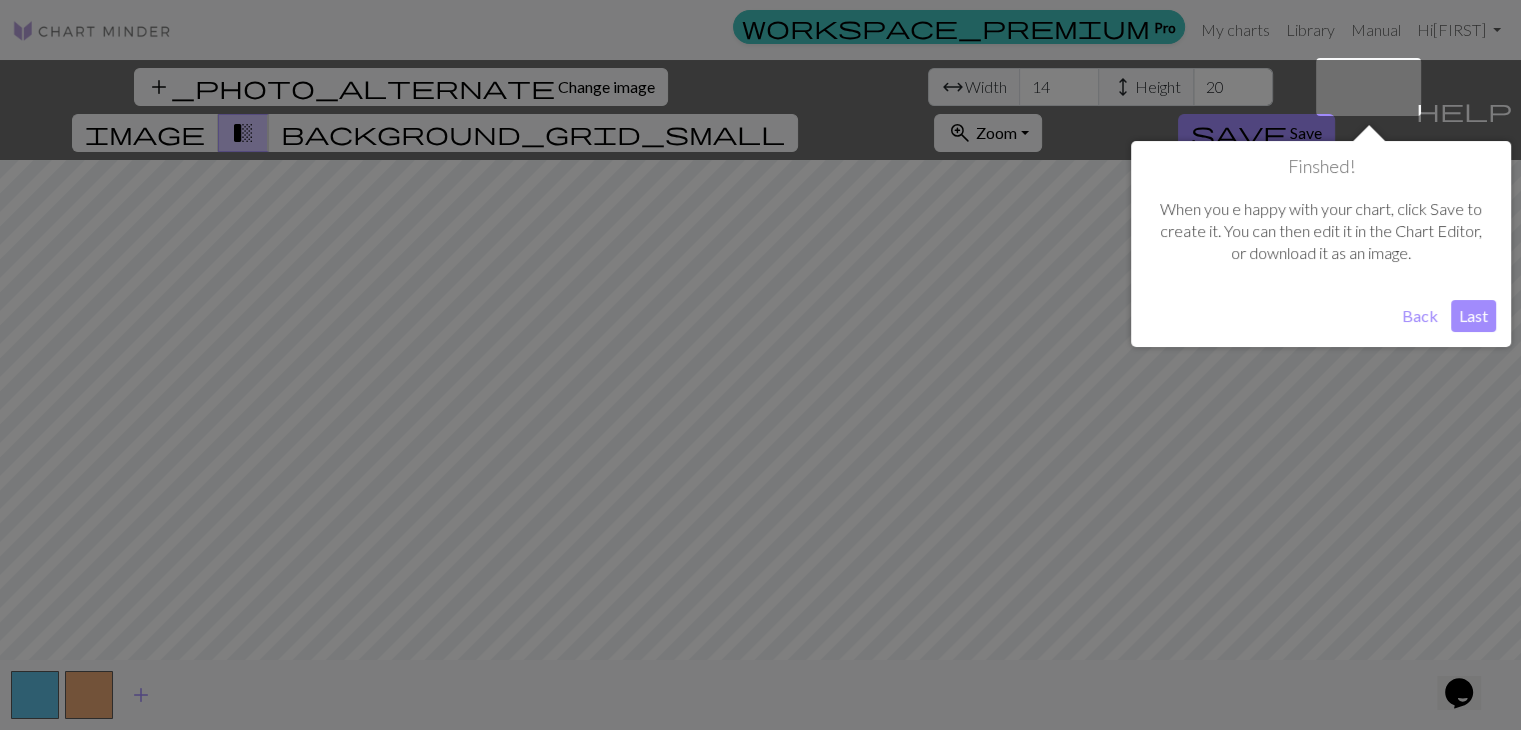click on "Last" at bounding box center (1473, 316) 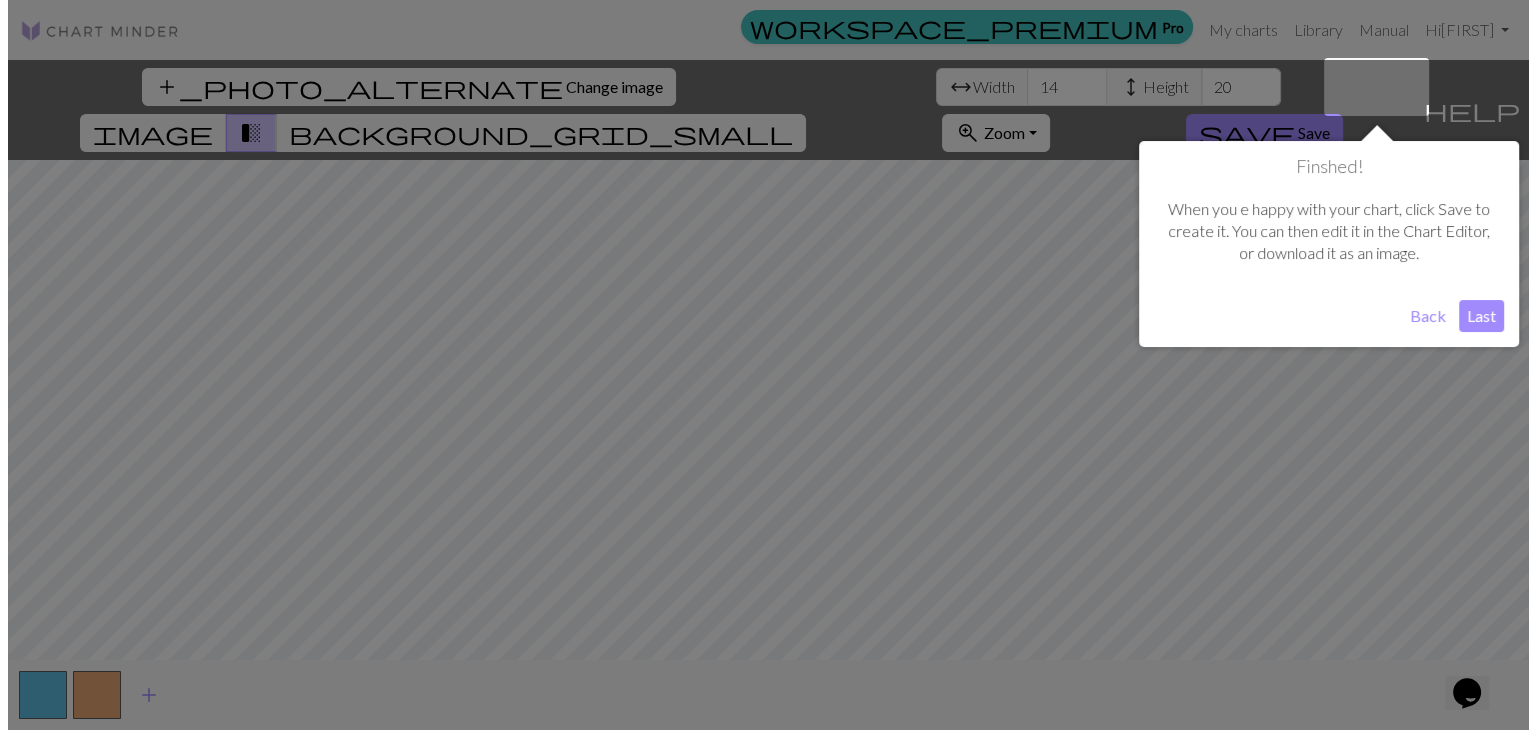 scroll, scrollTop: 0, scrollLeft: 0, axis: both 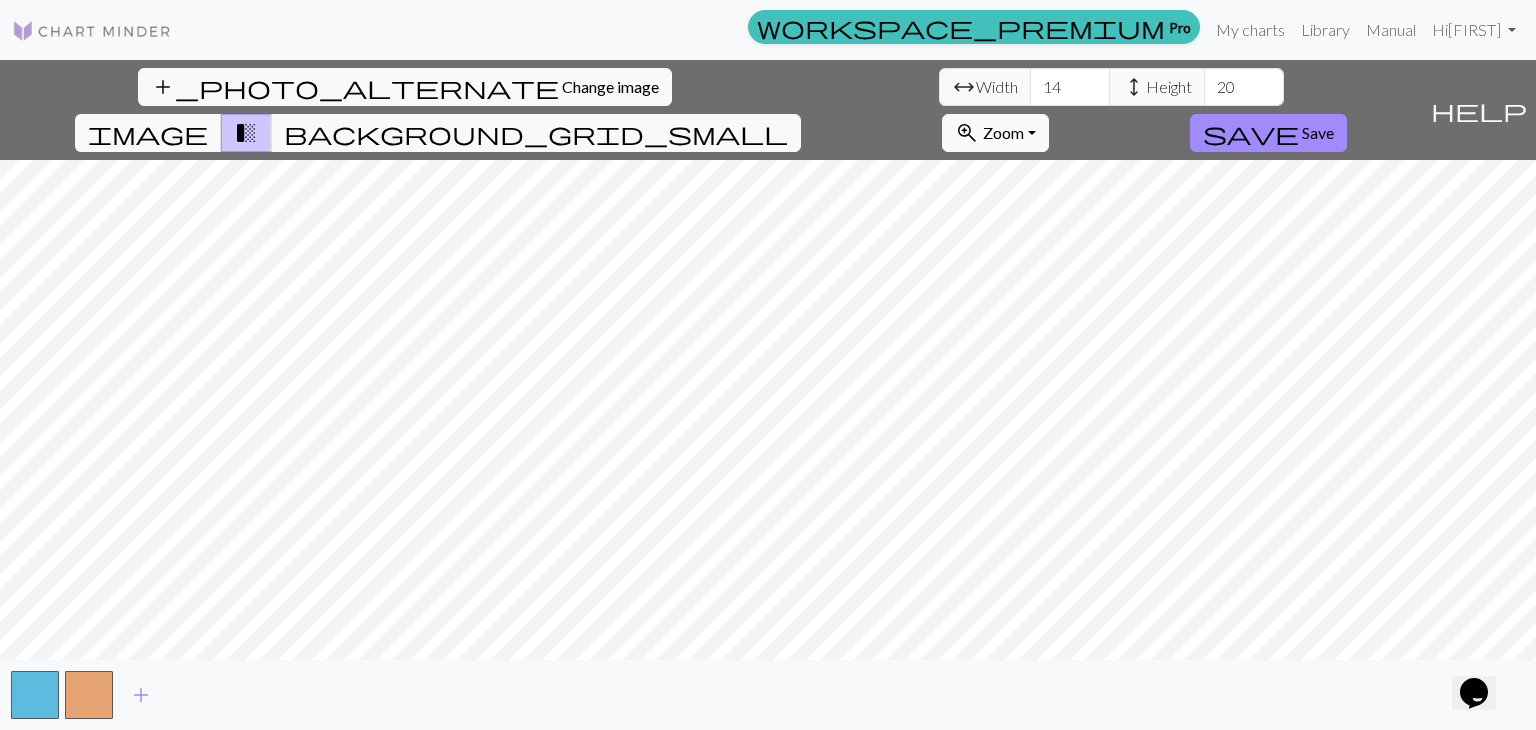 click on "add_photo_alternate   Change image arrow_range   Width 14 height   Height 20 image transition_fade background_grid_small zoom_in Zoom Zoom Fit all Fit width Fit height 50% 100% 150% 200% save   Save help Show me around add" at bounding box center [768, 395] 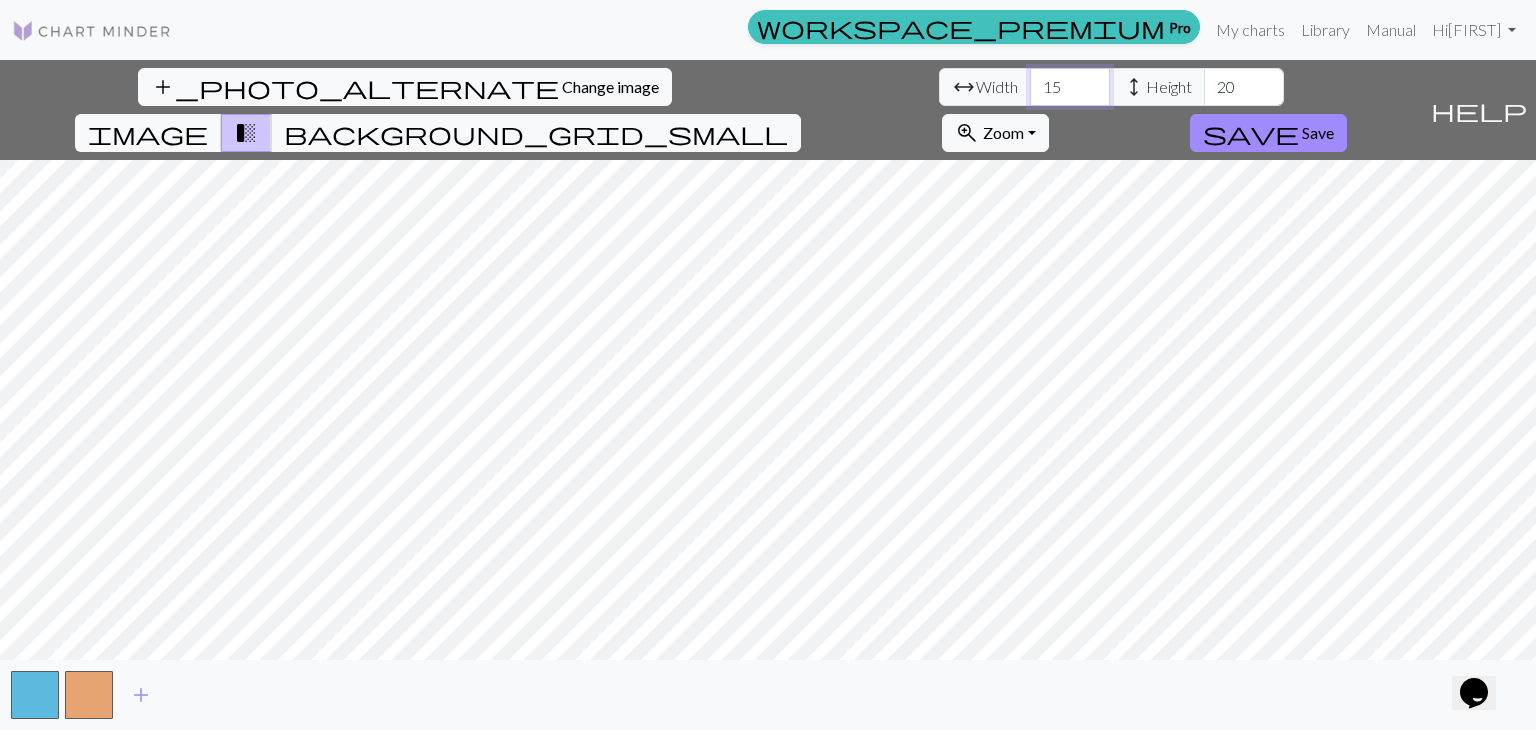 click on "15" at bounding box center (1070, 87) 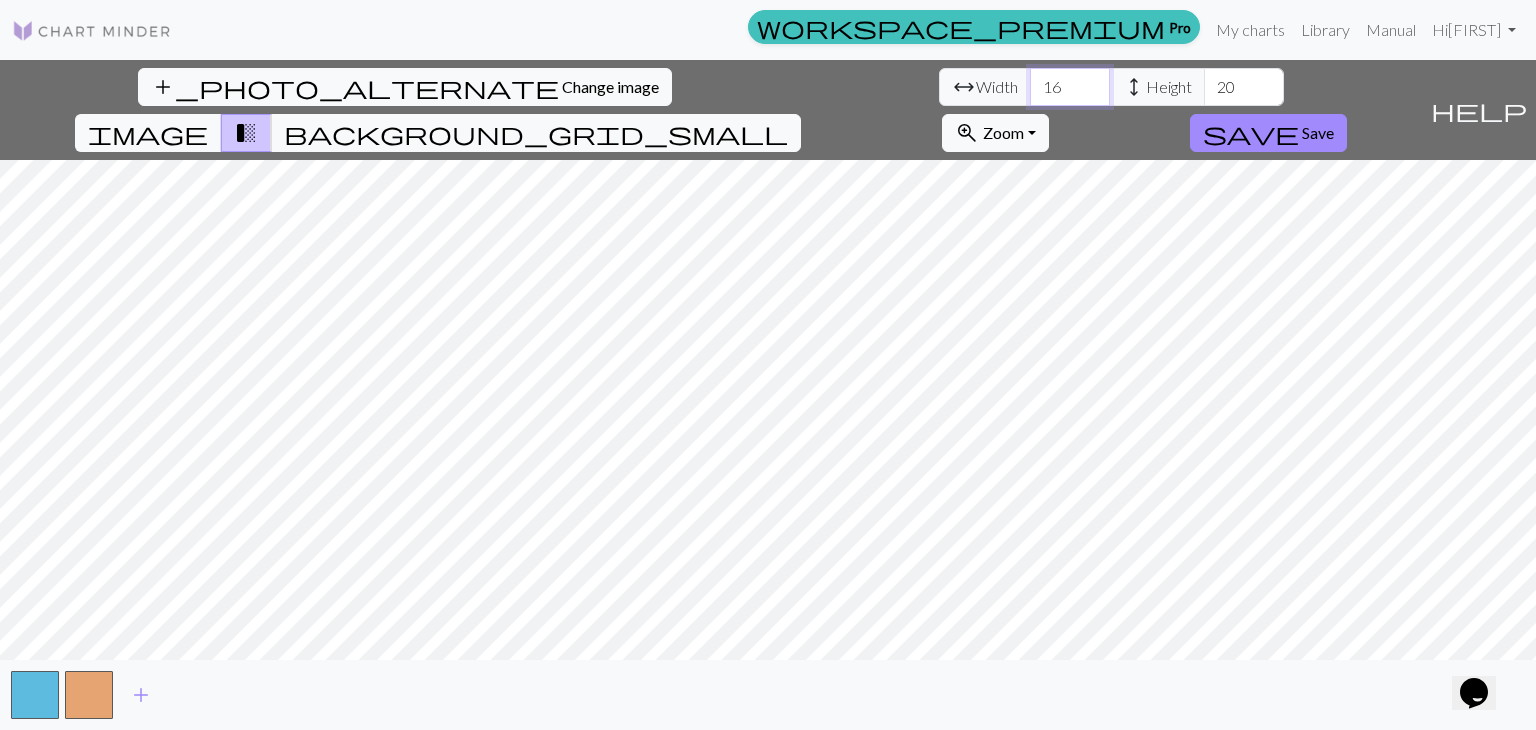 click on "16" at bounding box center [1070, 87] 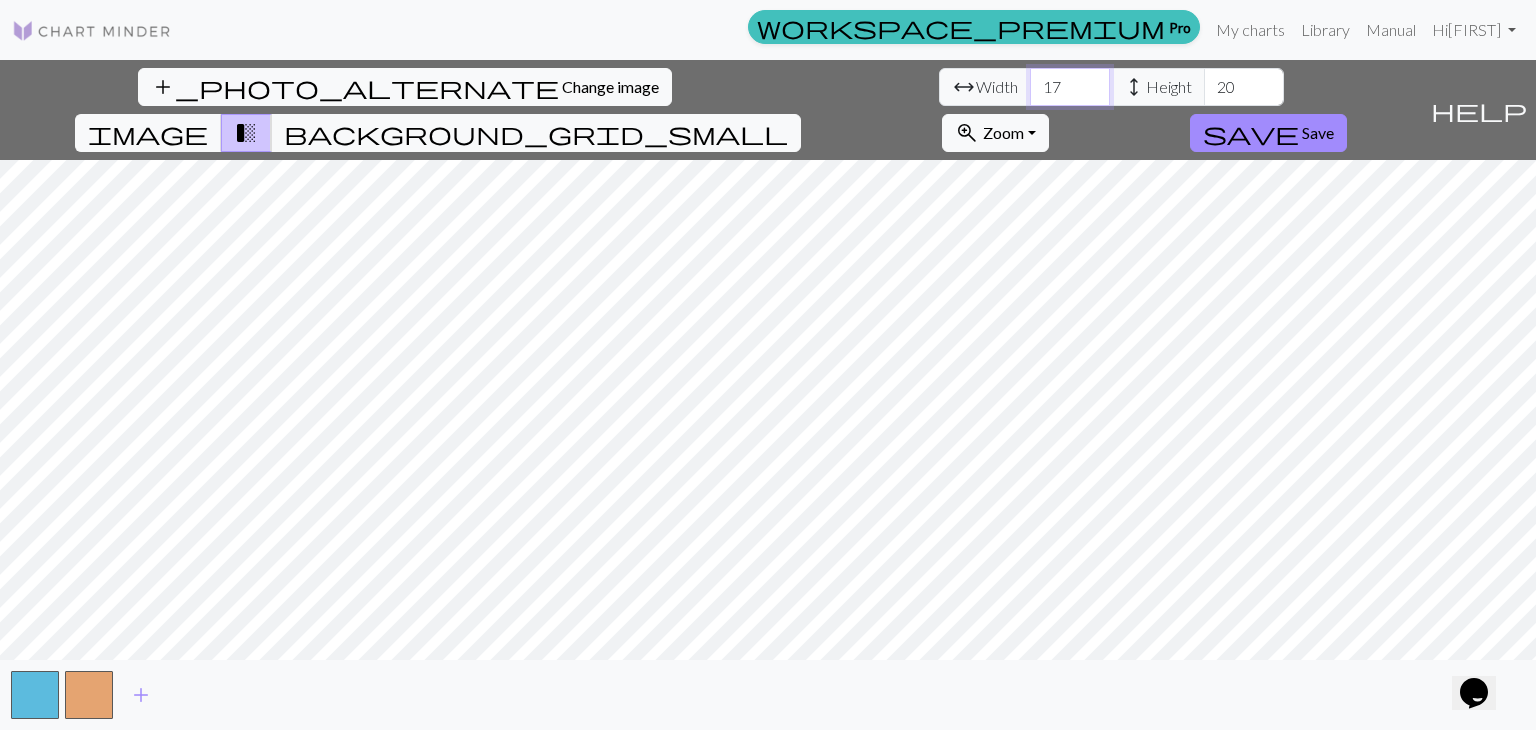 click on "17" at bounding box center (1070, 87) 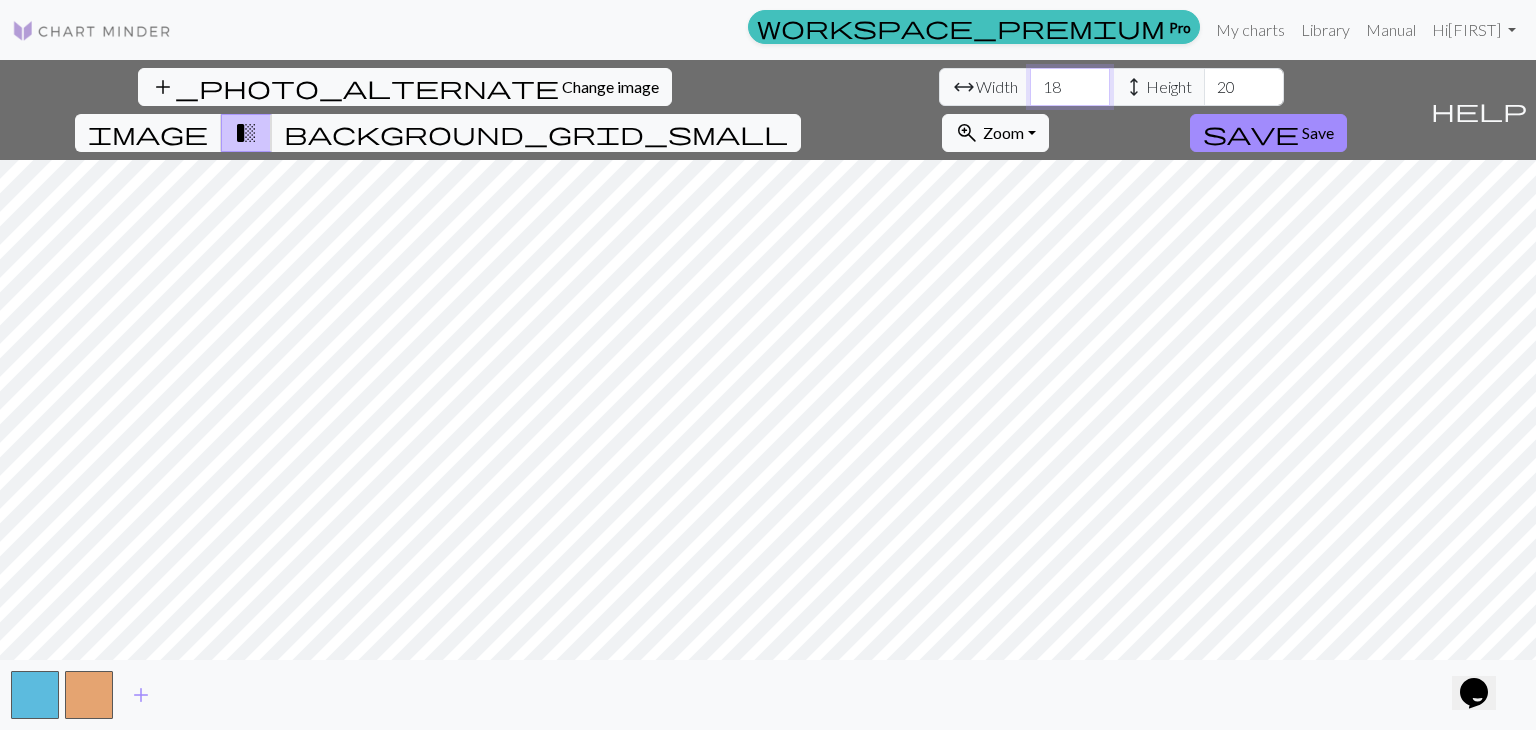 click on "18" at bounding box center [1070, 87] 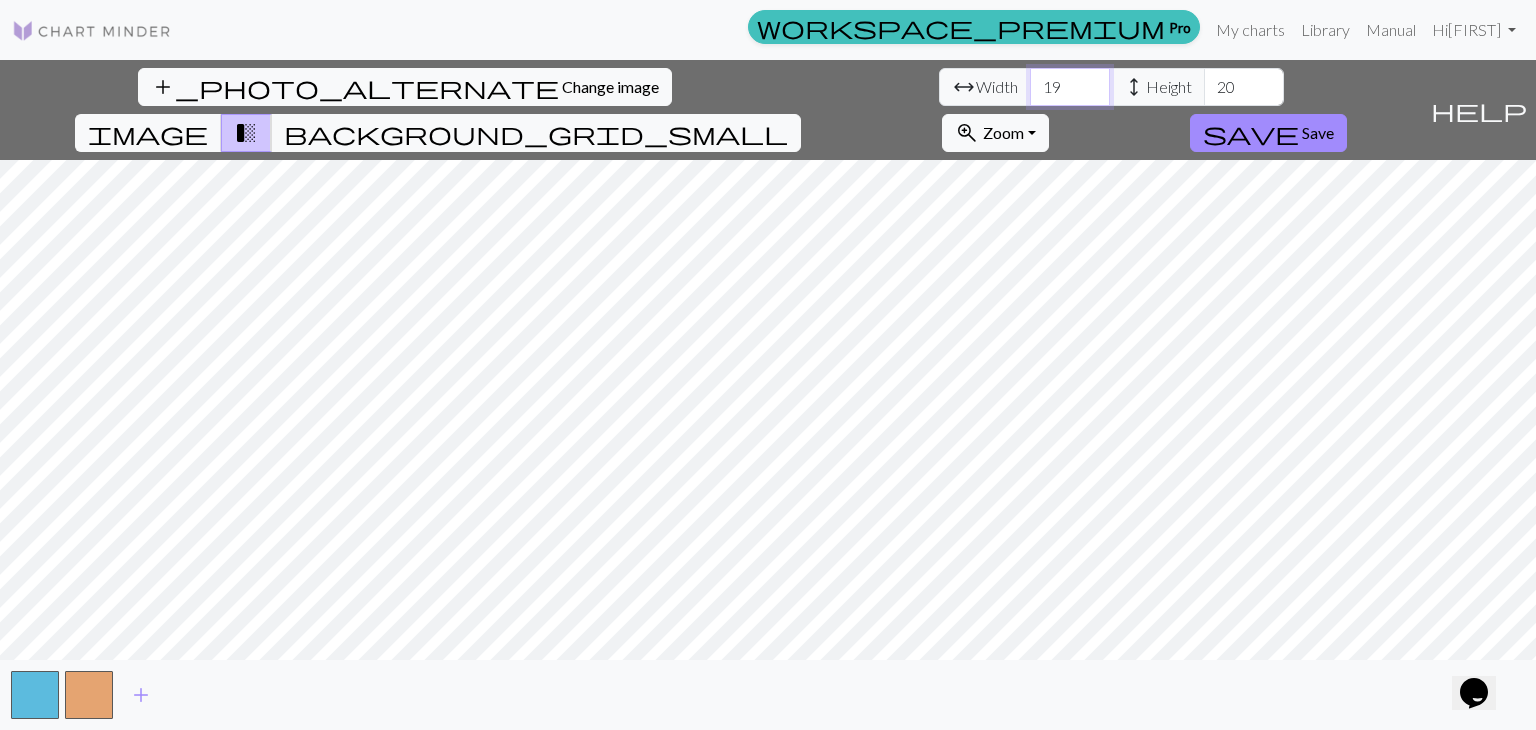 click on "19" at bounding box center (1070, 87) 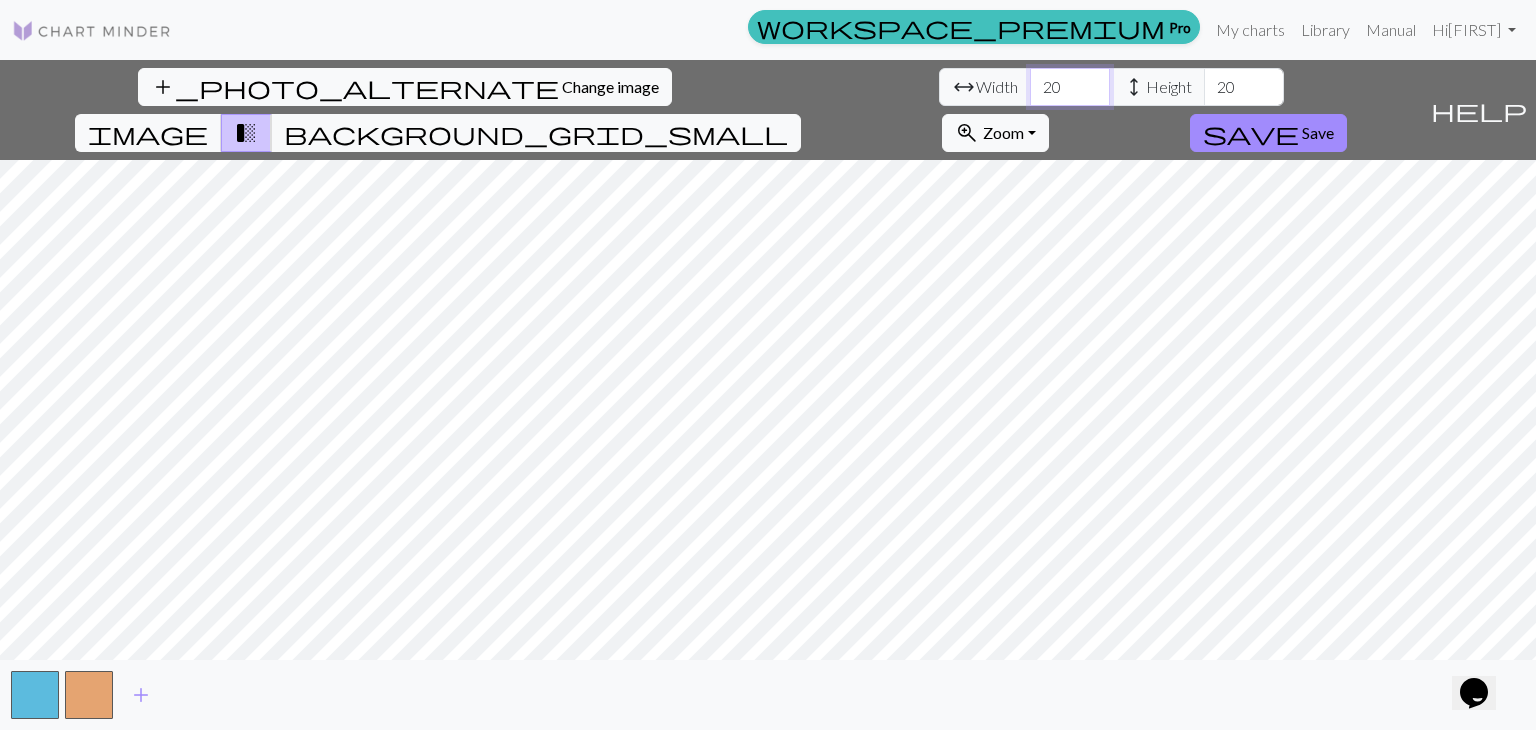 type on "20" 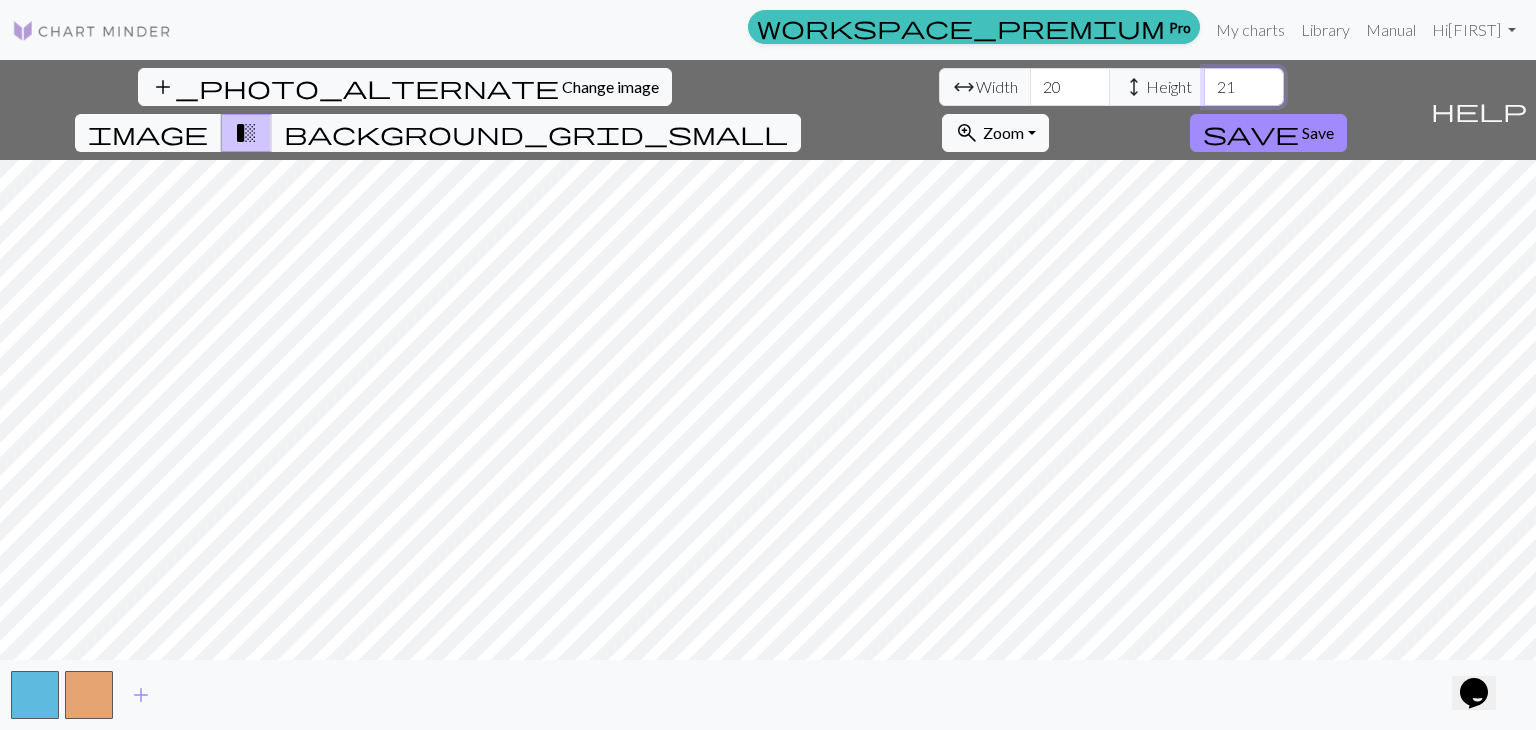 click on "21" at bounding box center [1244, 87] 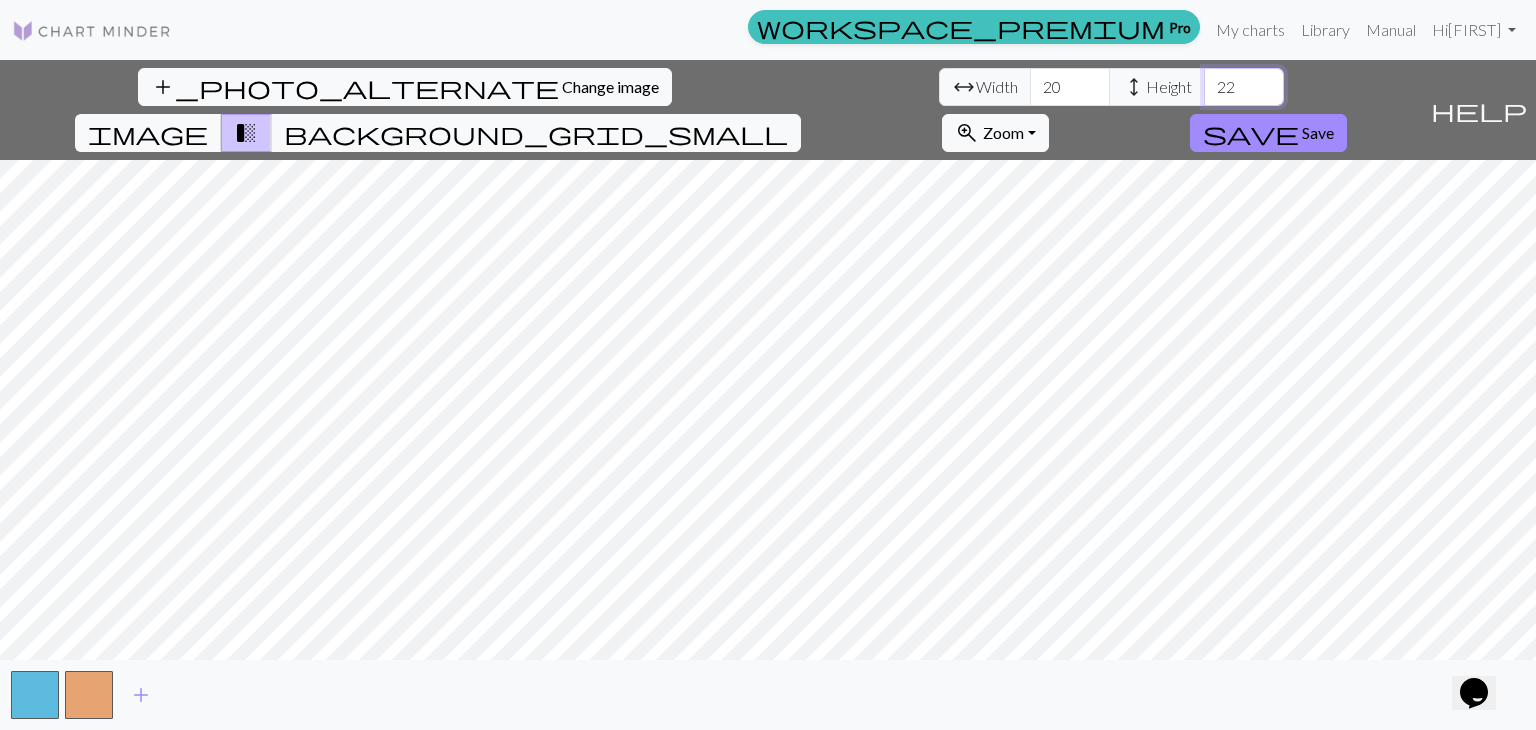 click on "22" at bounding box center (1244, 87) 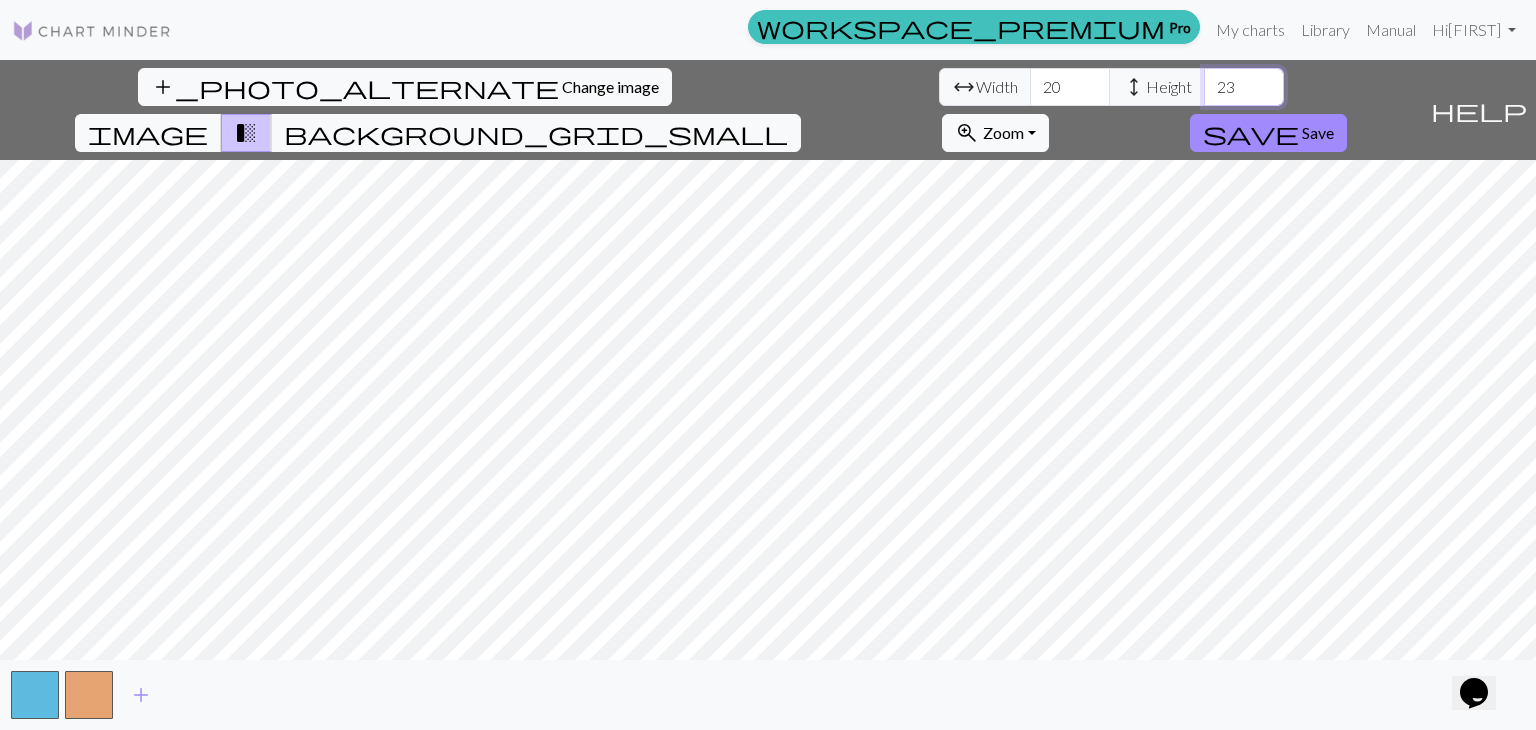 click on "23" at bounding box center (1244, 87) 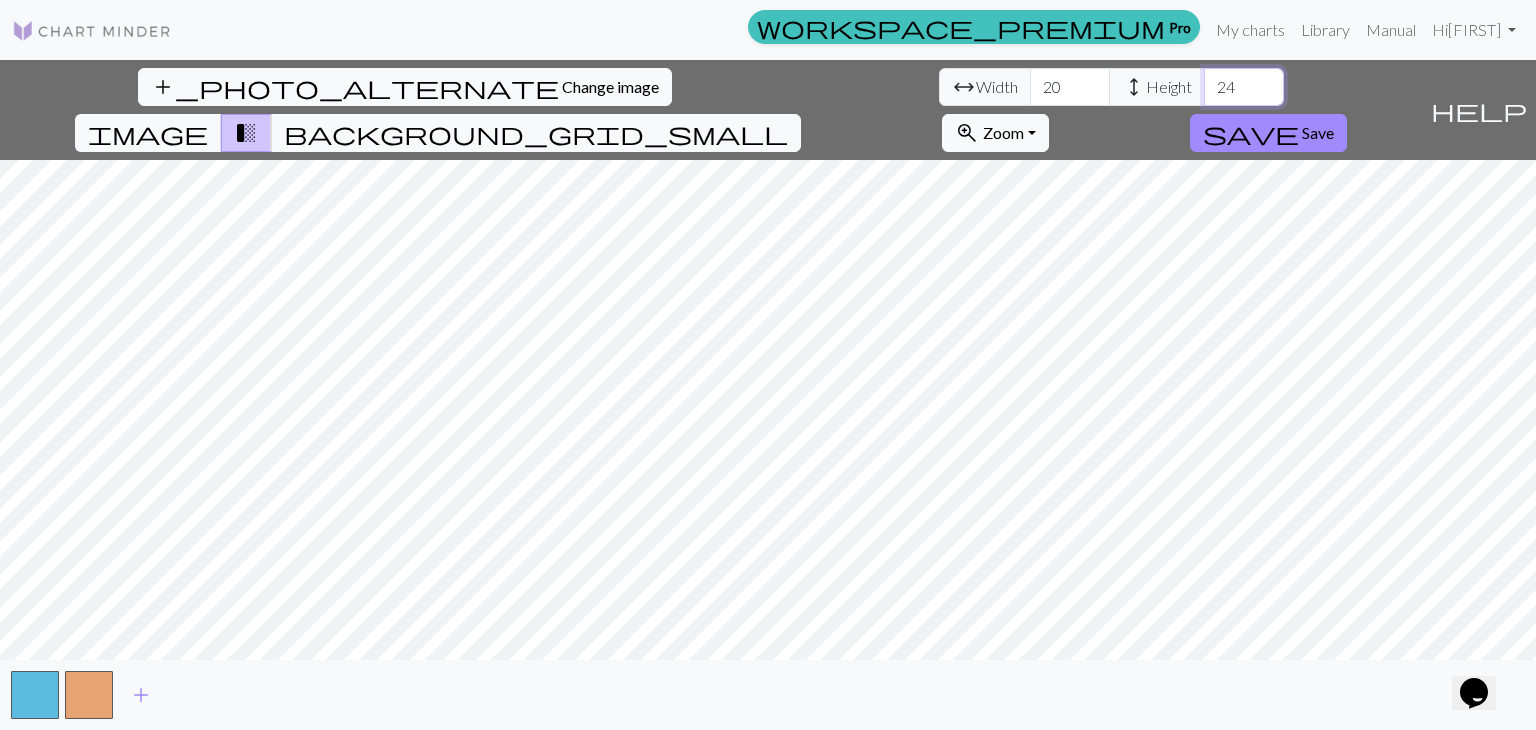 click on "24" at bounding box center [1244, 87] 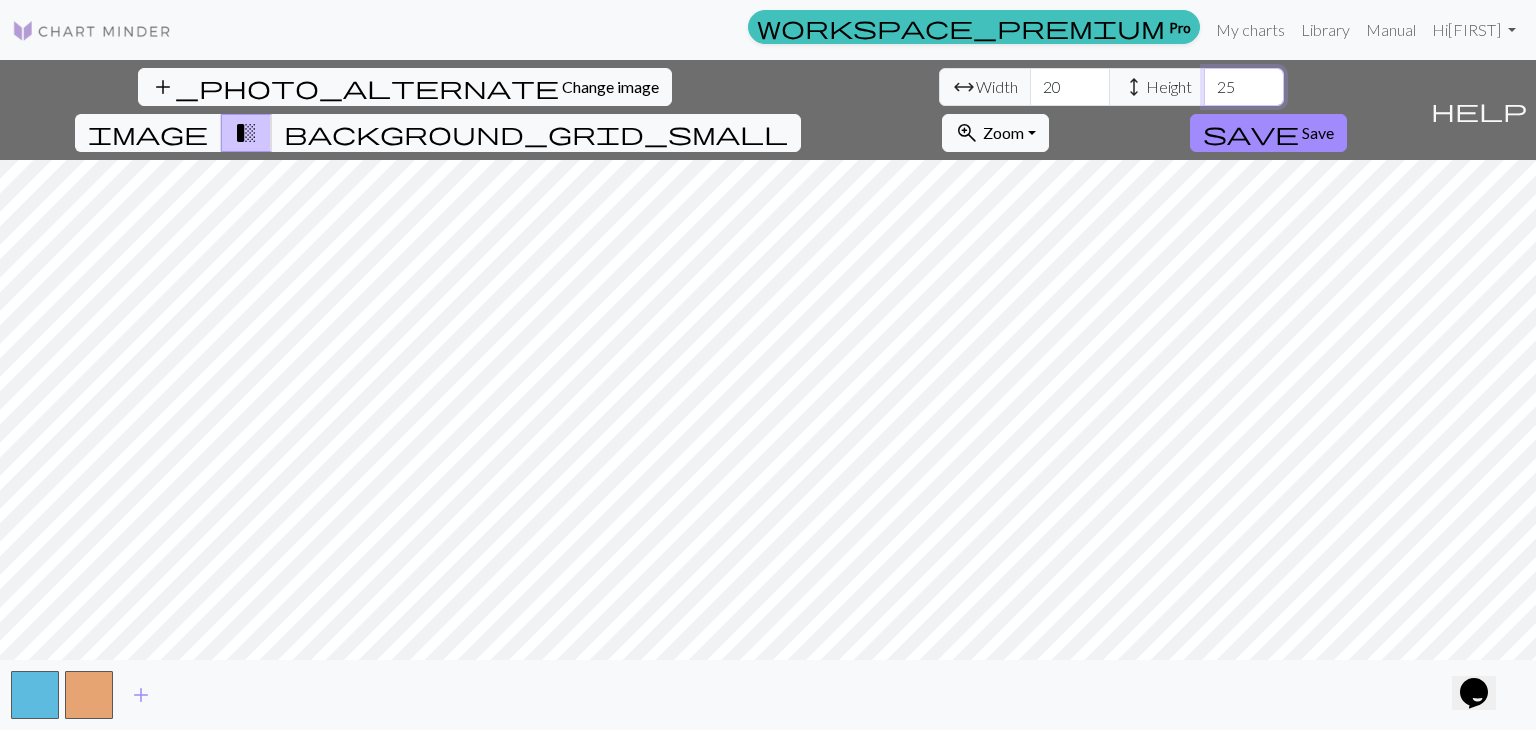 click on "25" at bounding box center (1244, 87) 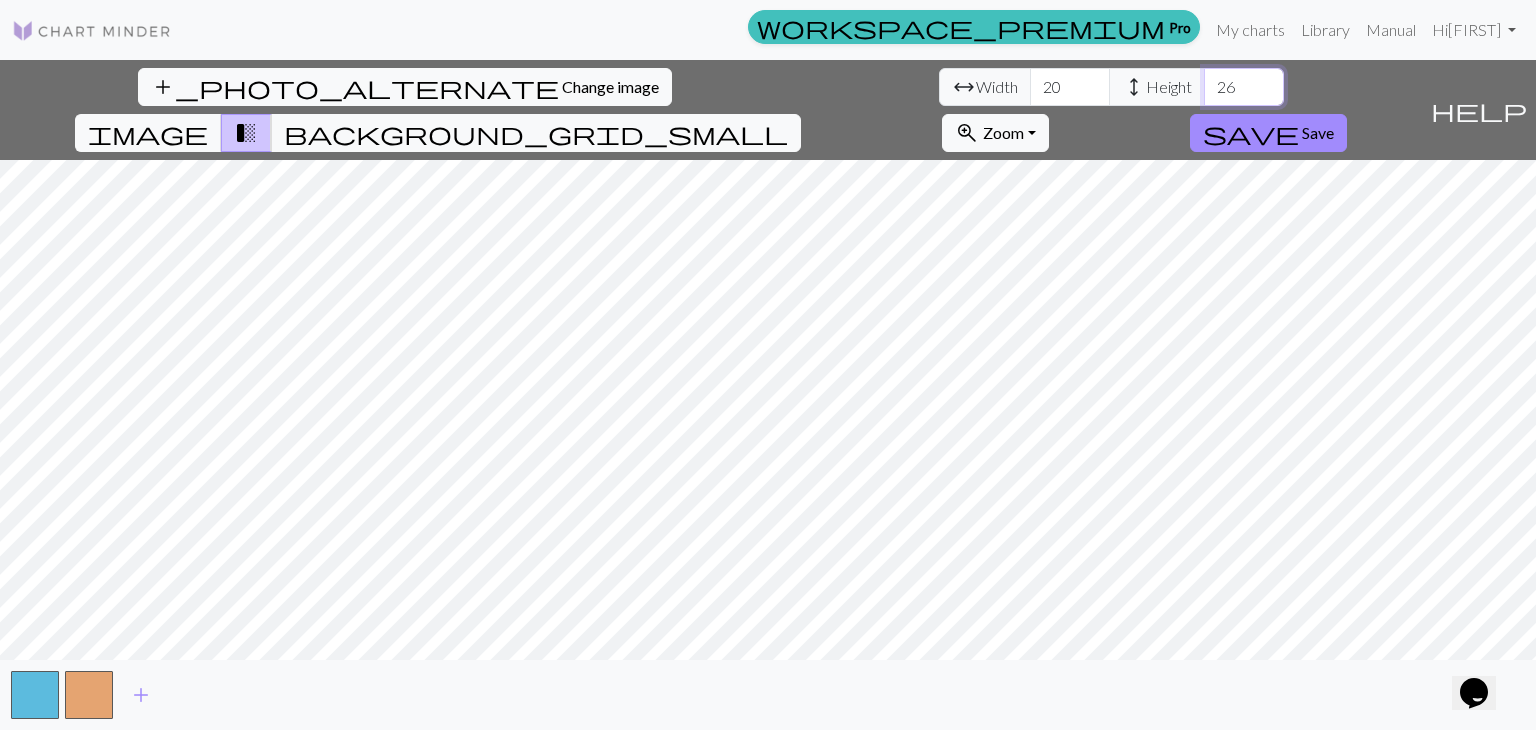 type on "26" 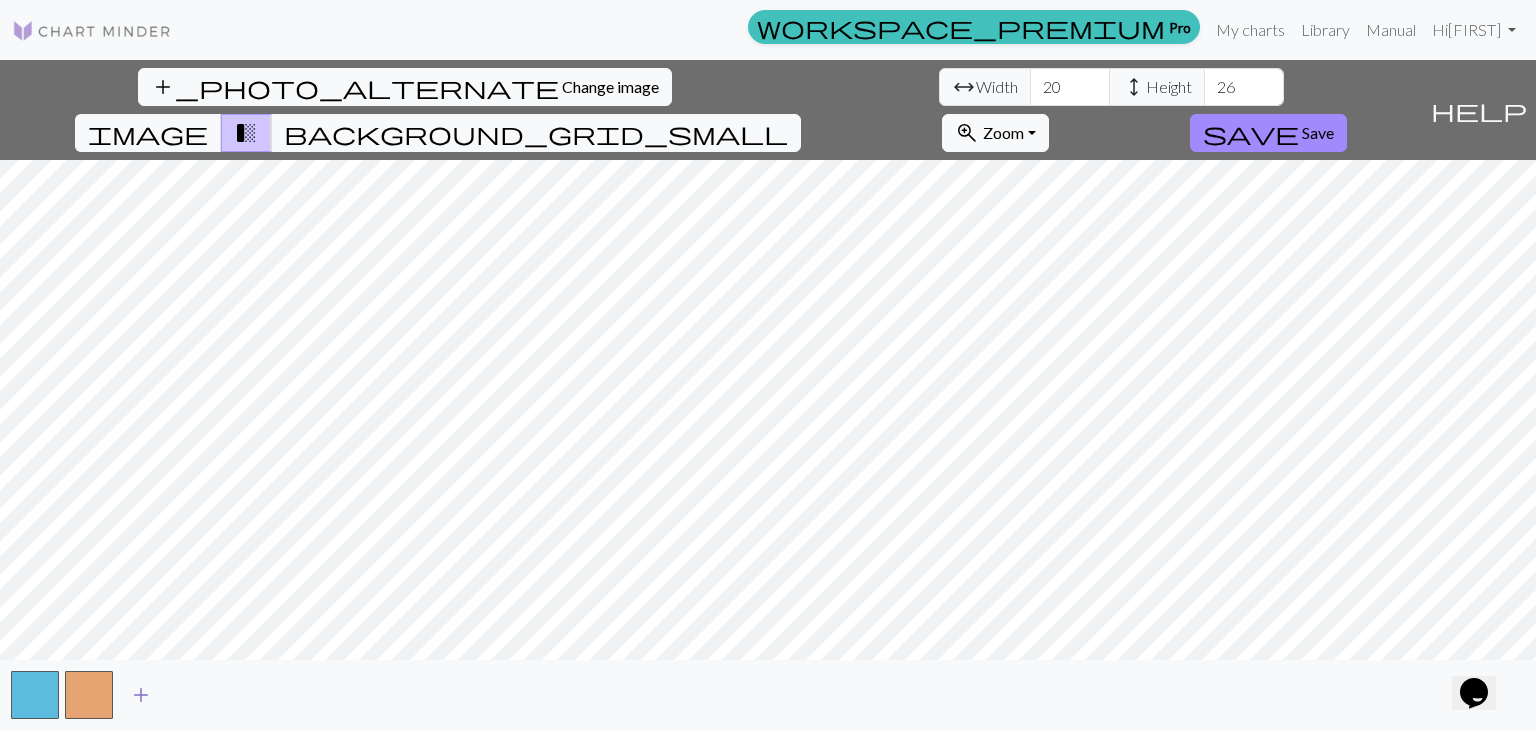 click on "add" at bounding box center [141, 695] 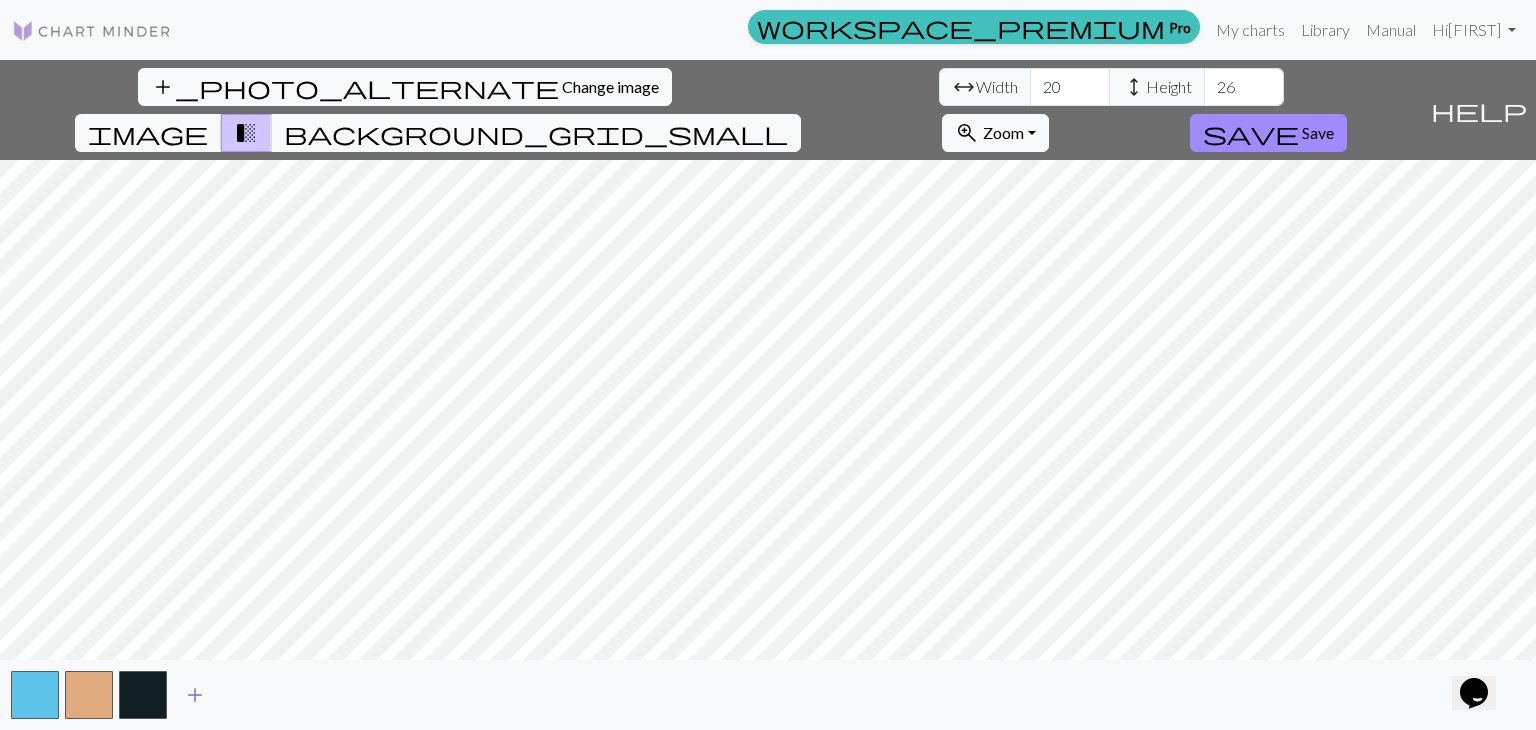 click on "add" at bounding box center [195, 695] 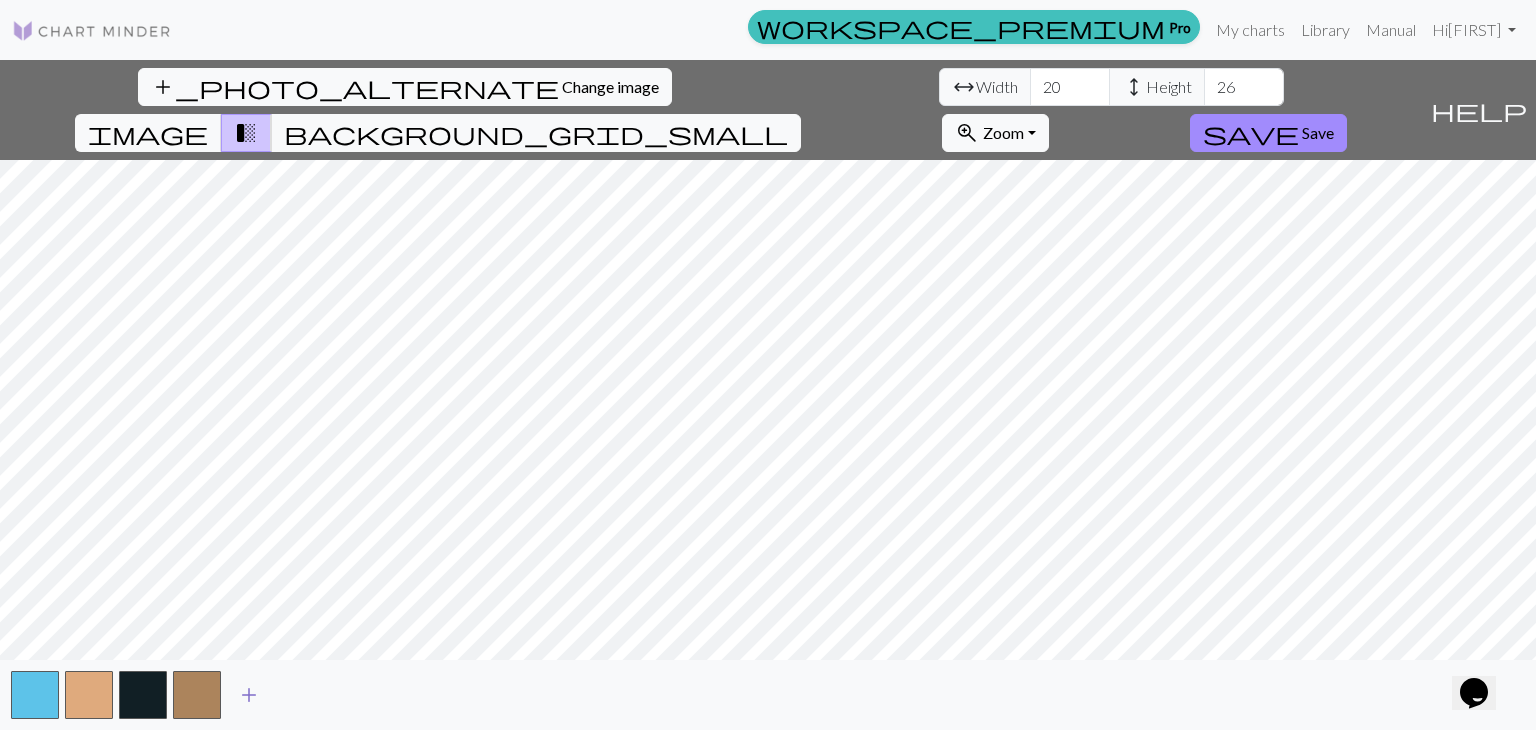 click on "add" at bounding box center [249, 695] 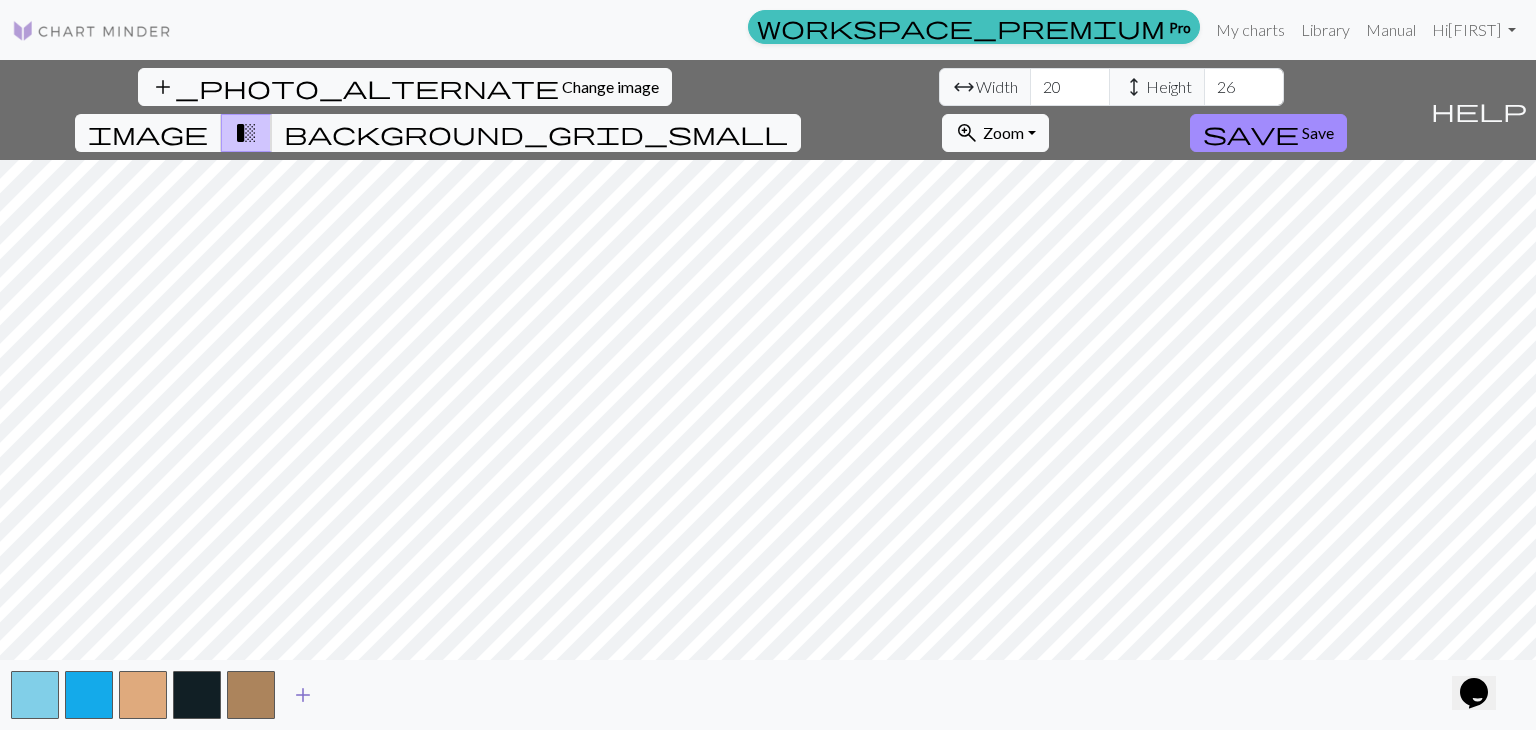 click on "add" at bounding box center (303, 695) 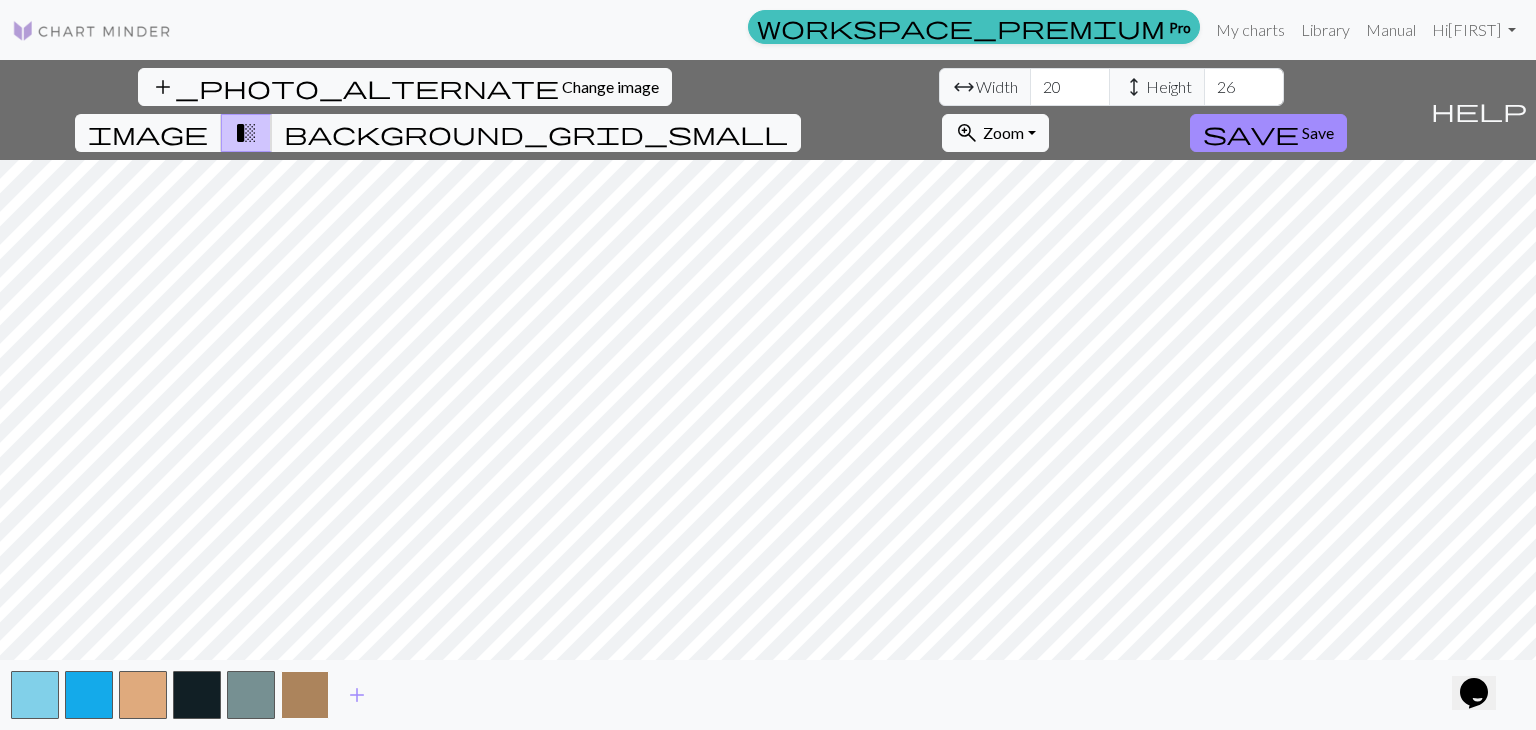 click at bounding box center [305, 695] 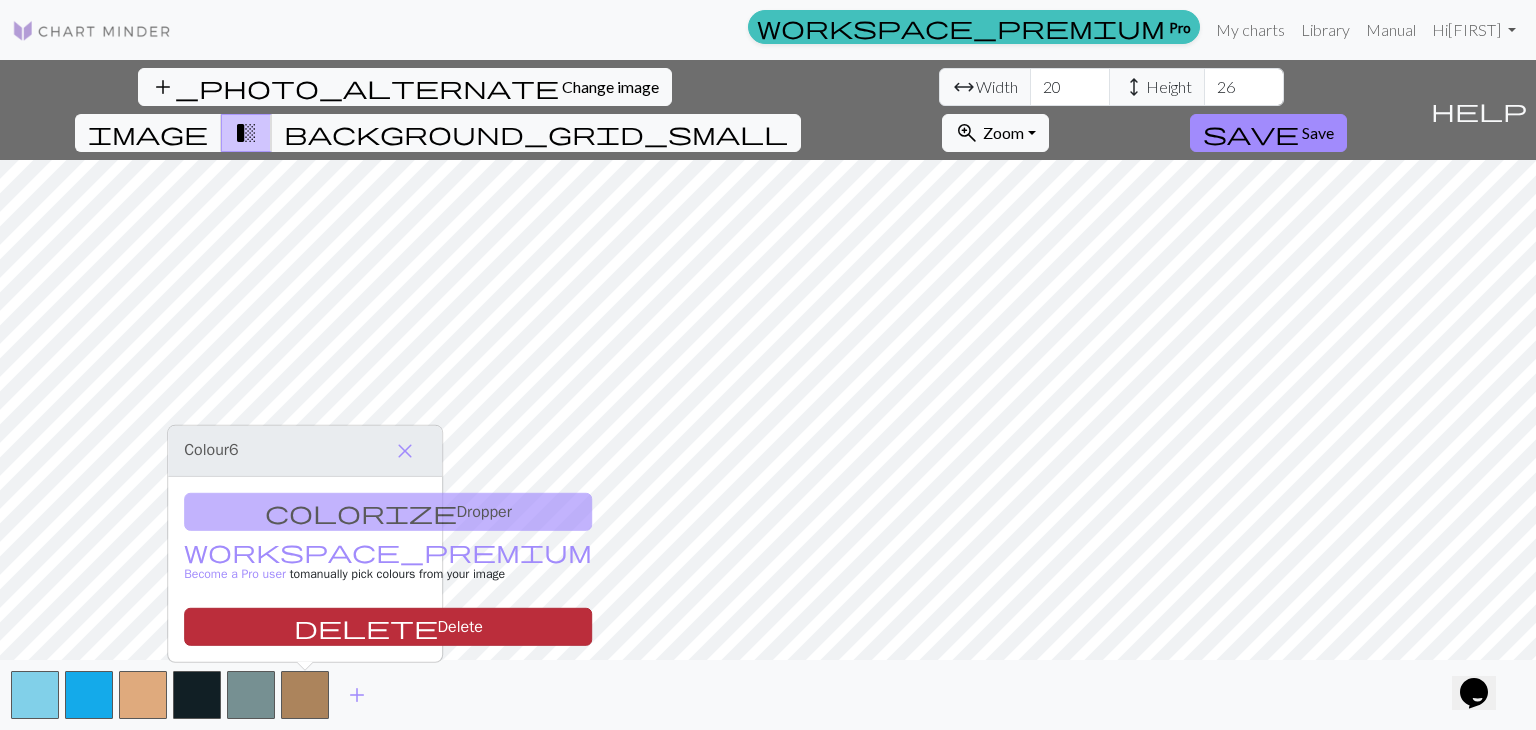 click on "delete Delete" at bounding box center [388, 627] 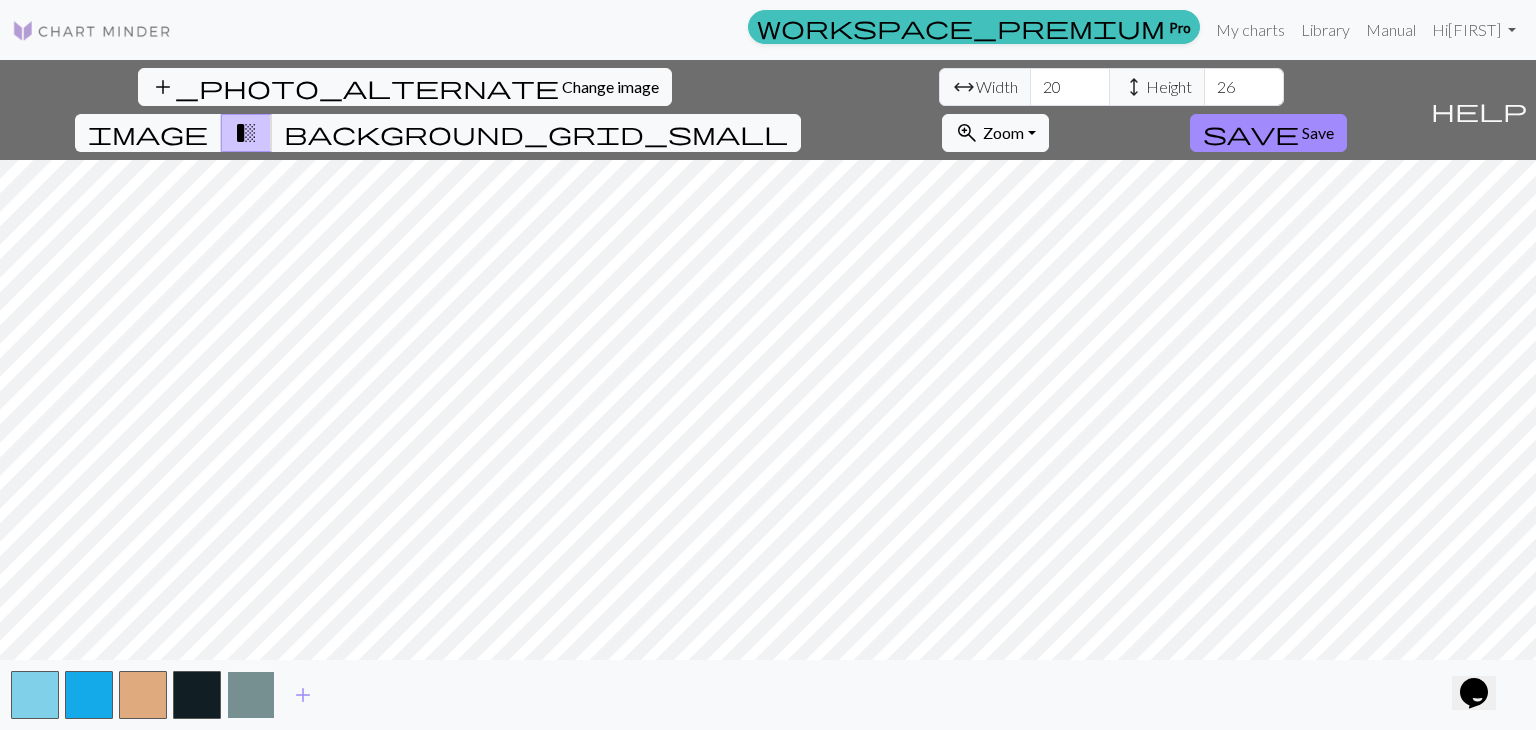 click at bounding box center [251, 695] 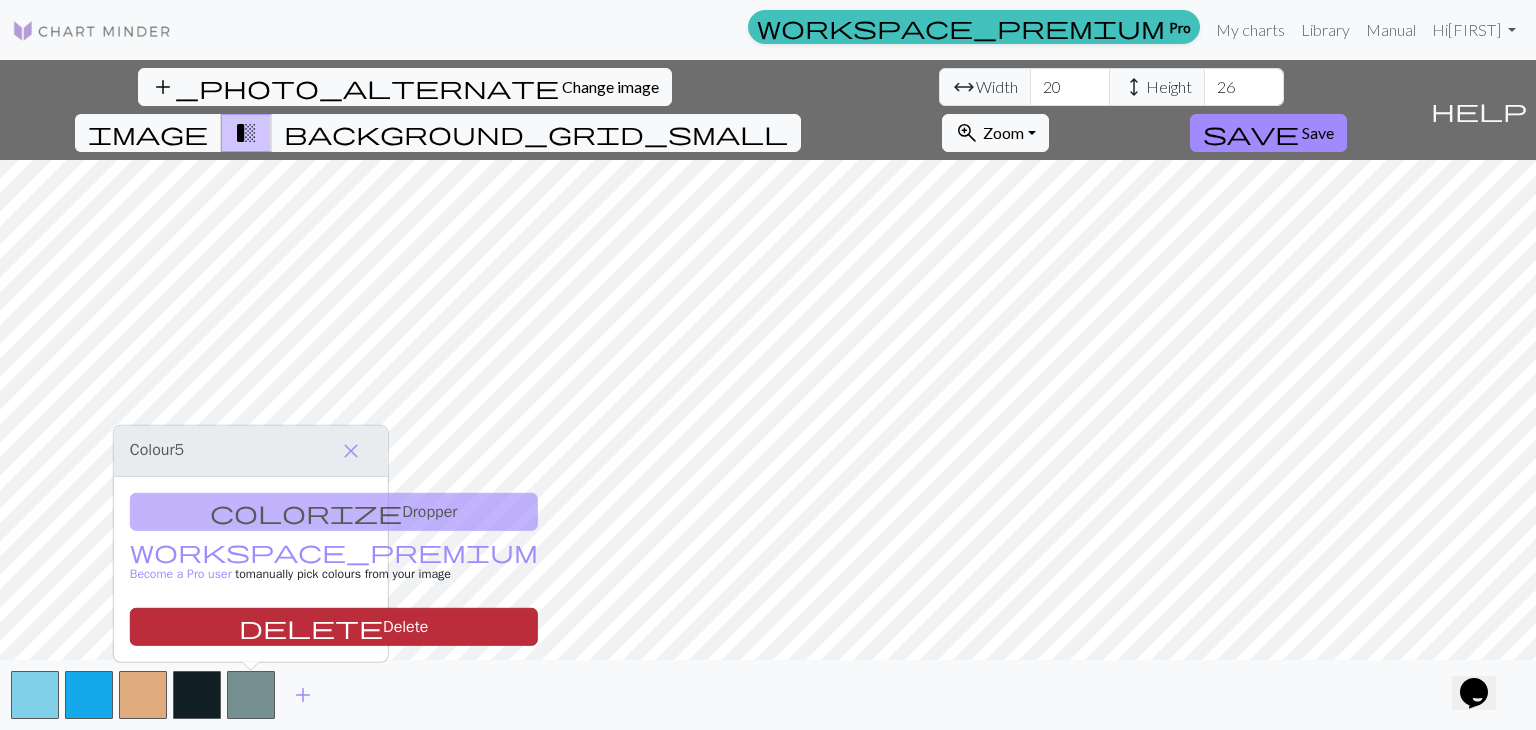 click on "delete Delete" at bounding box center (334, 627) 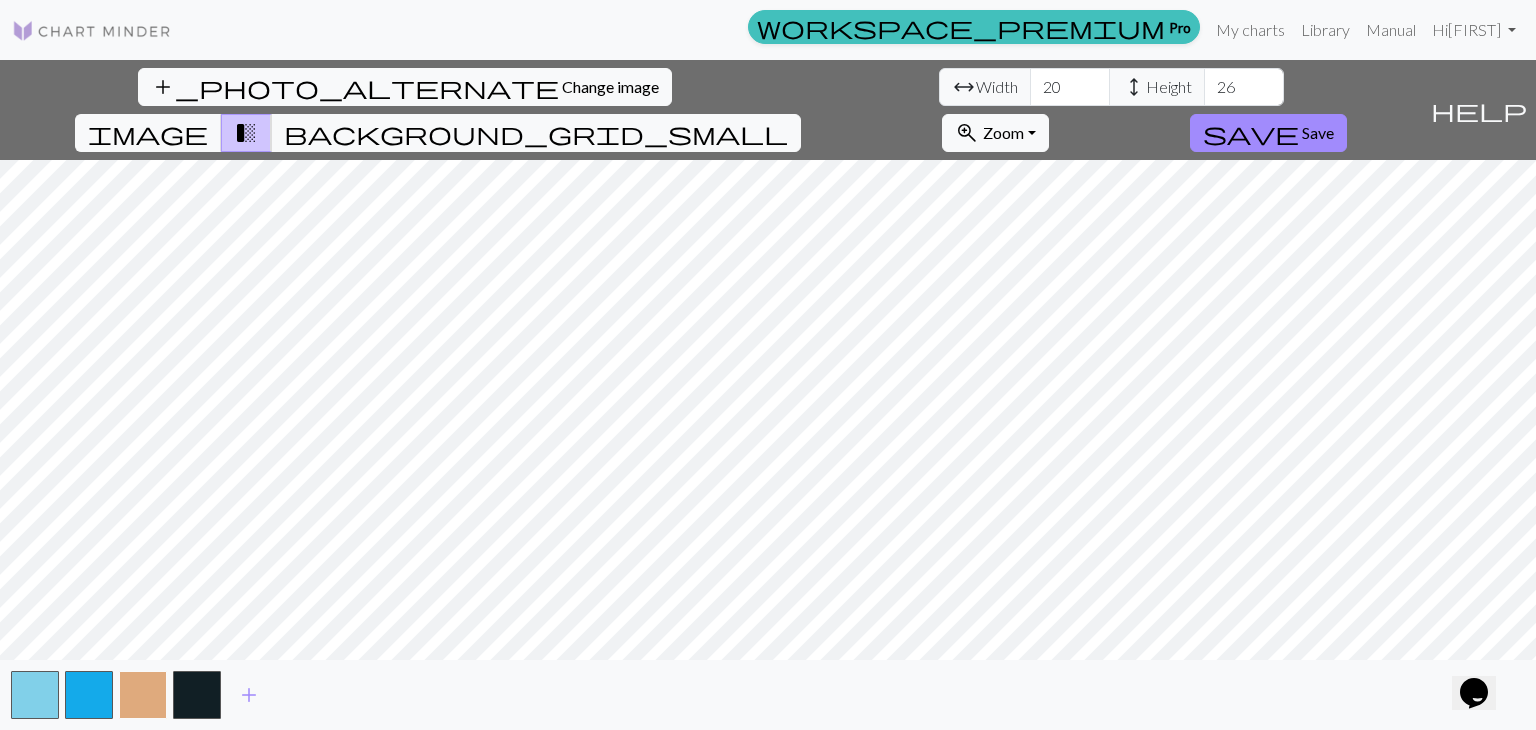 click at bounding box center (143, 695) 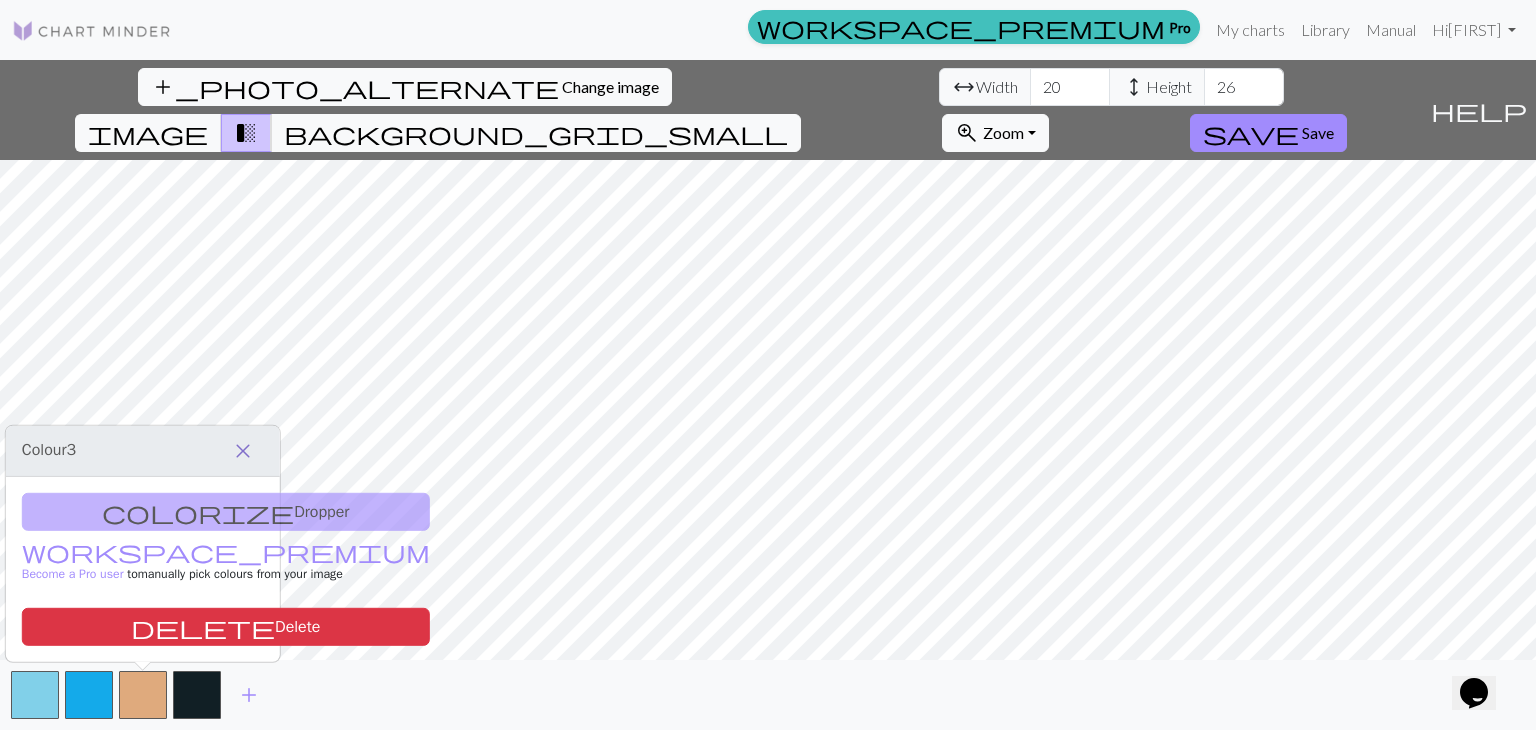 click on "close" at bounding box center [243, 451] 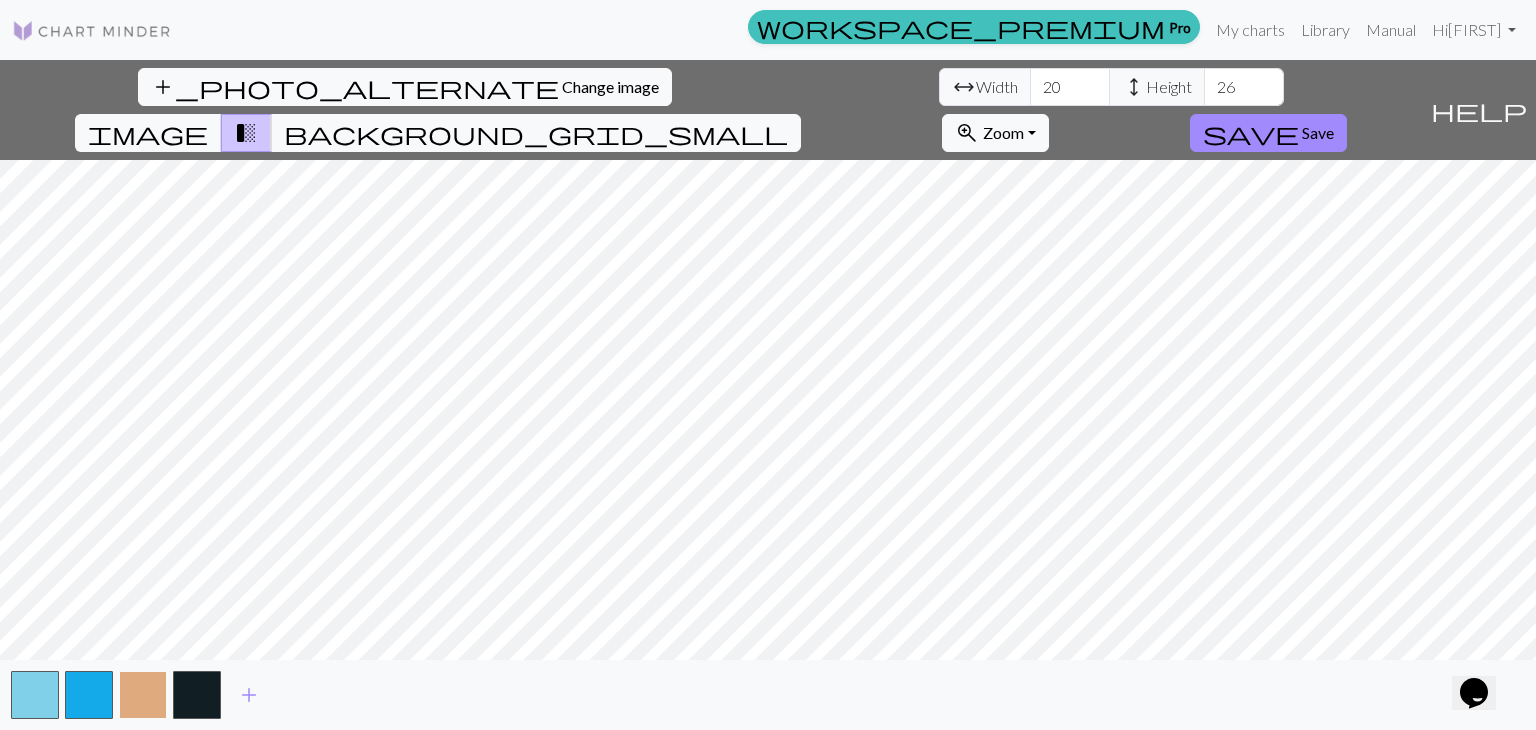 click at bounding box center [143, 695] 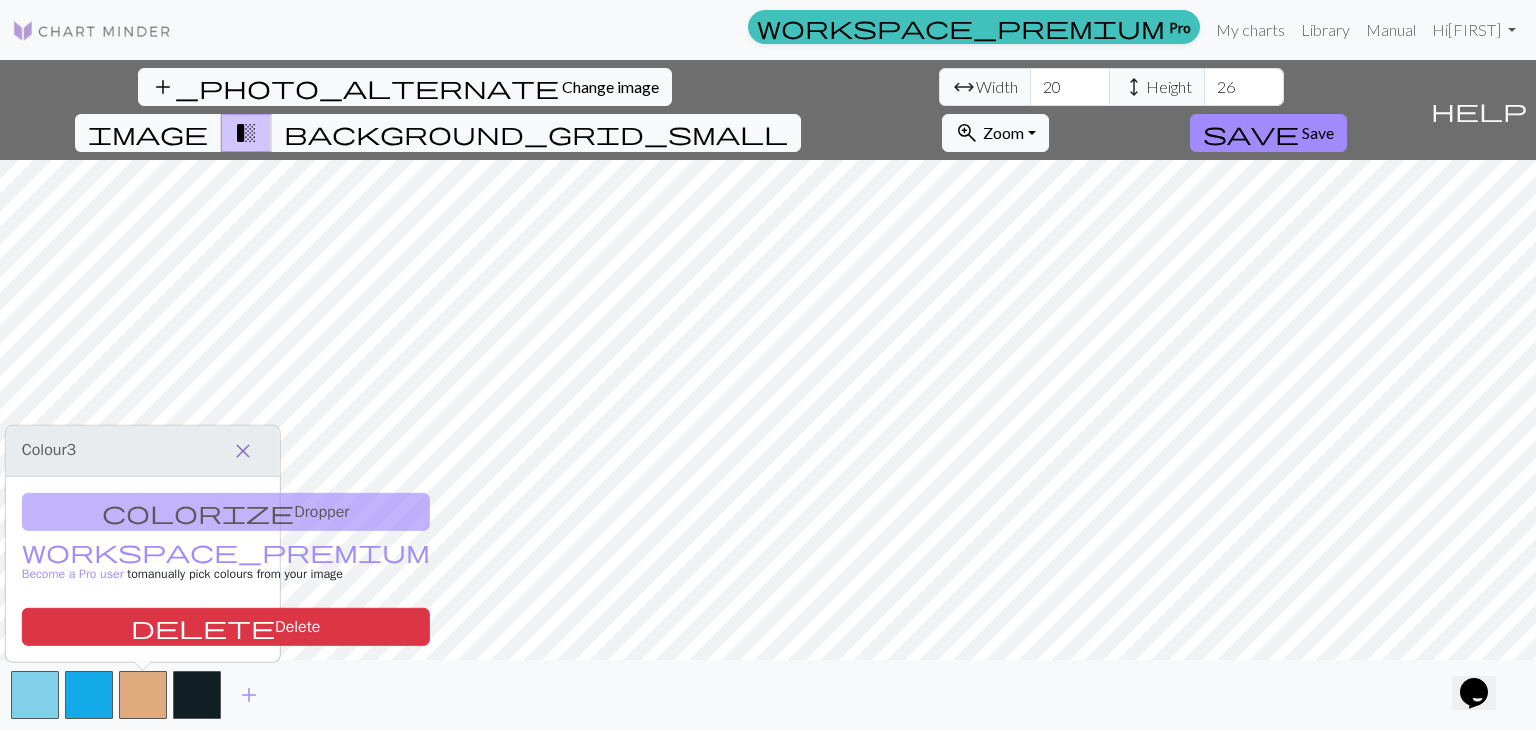 click on "close" at bounding box center (243, 451) 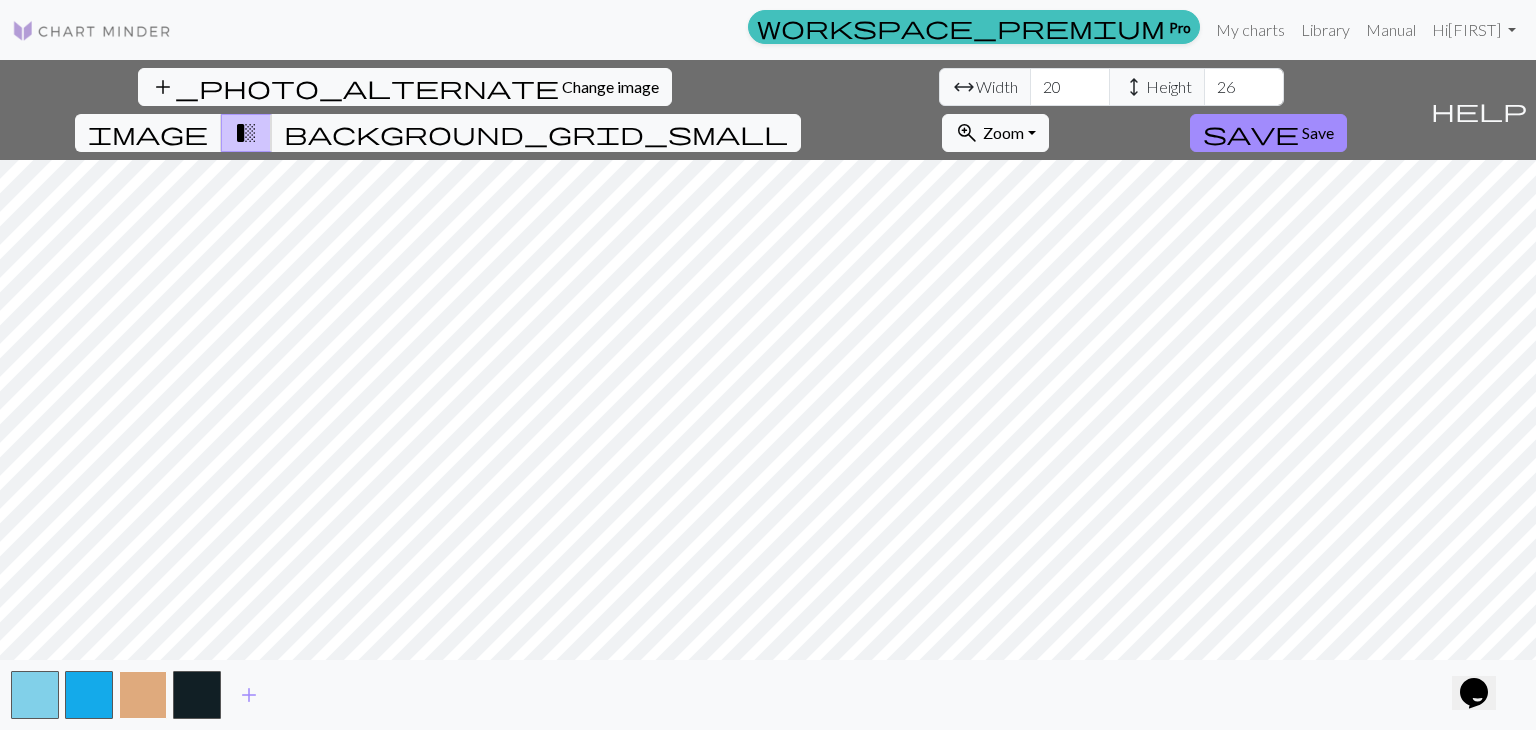 drag, startPoint x: 182, startPoint y: 694, endPoint x: 152, endPoint y: 687, distance: 30.805843 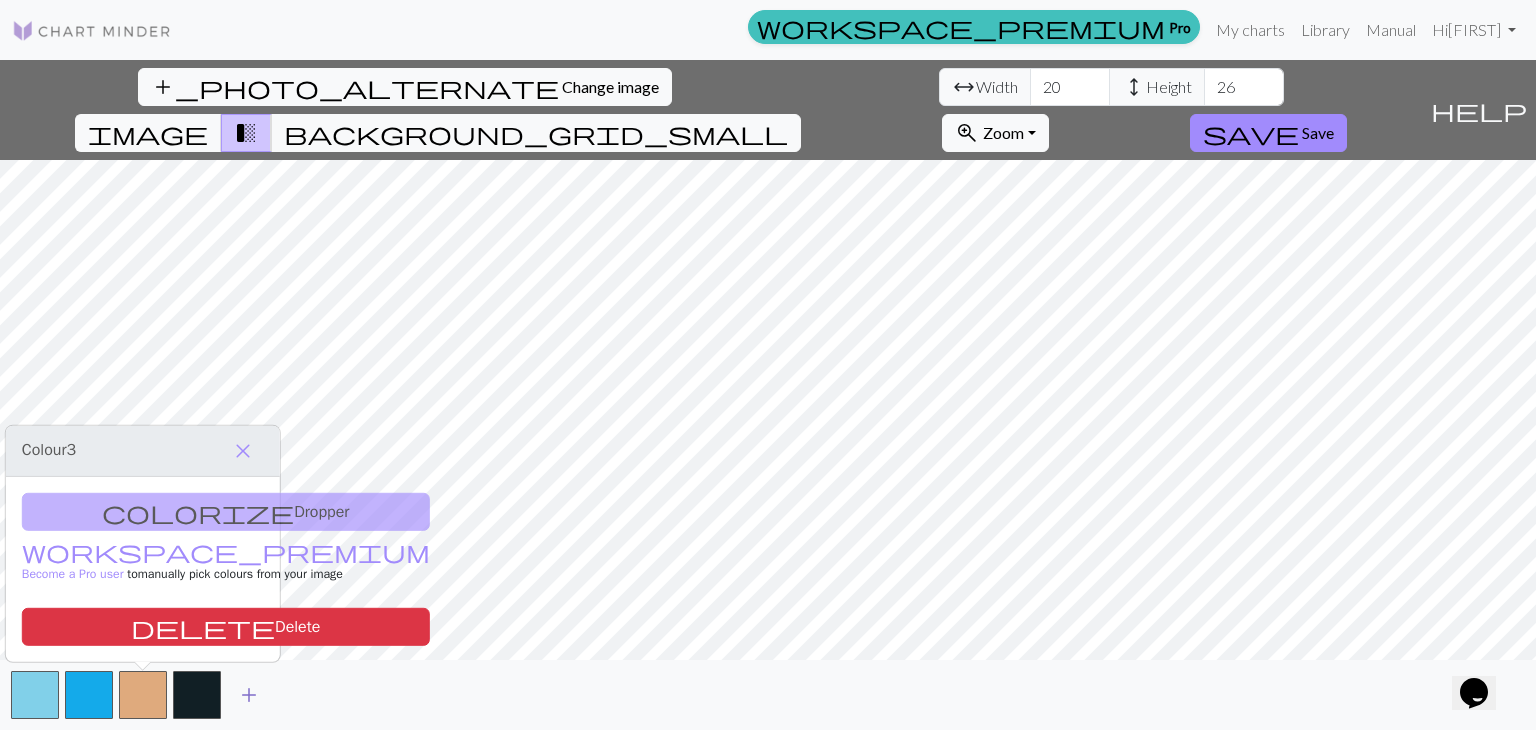 click on "add" at bounding box center [249, 695] 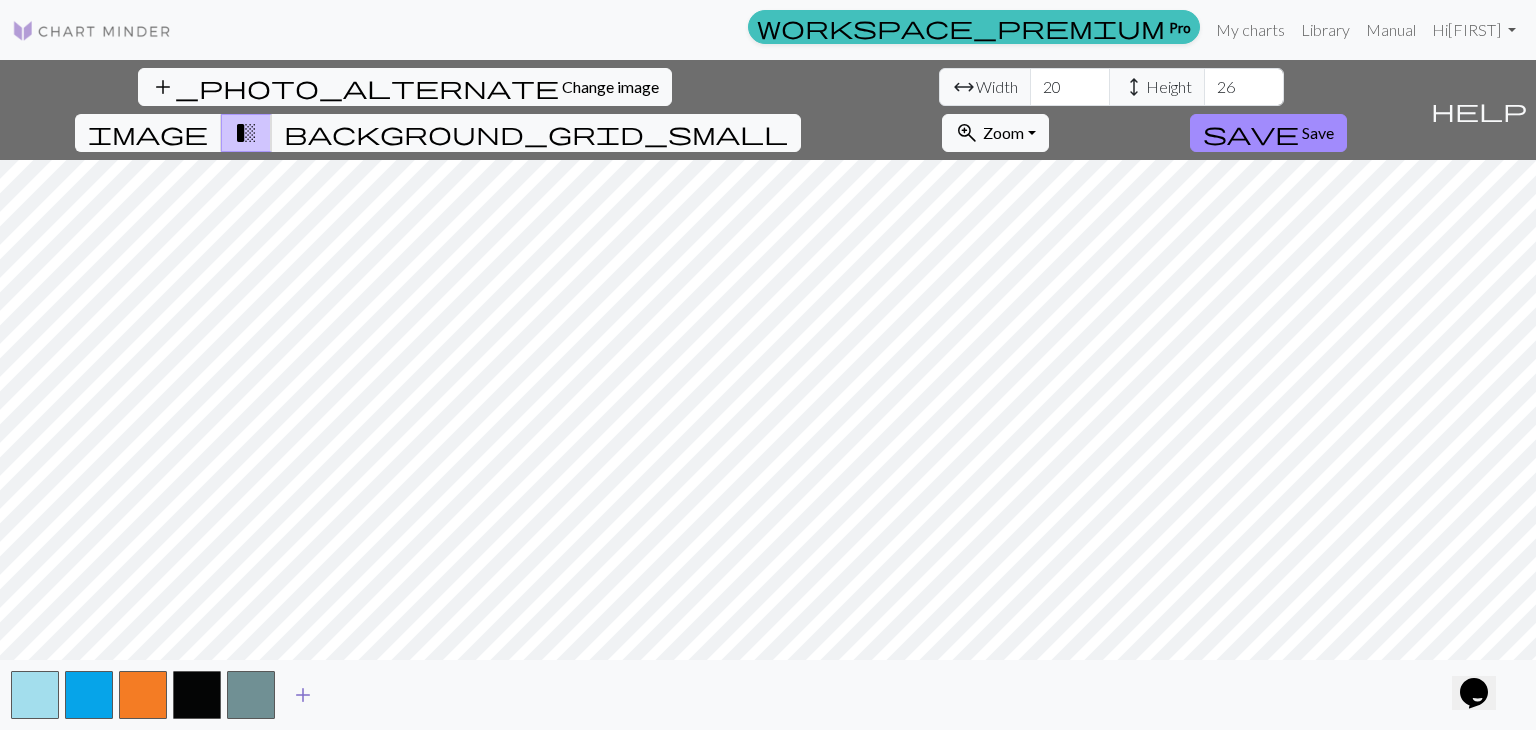 click on "add" at bounding box center (303, 695) 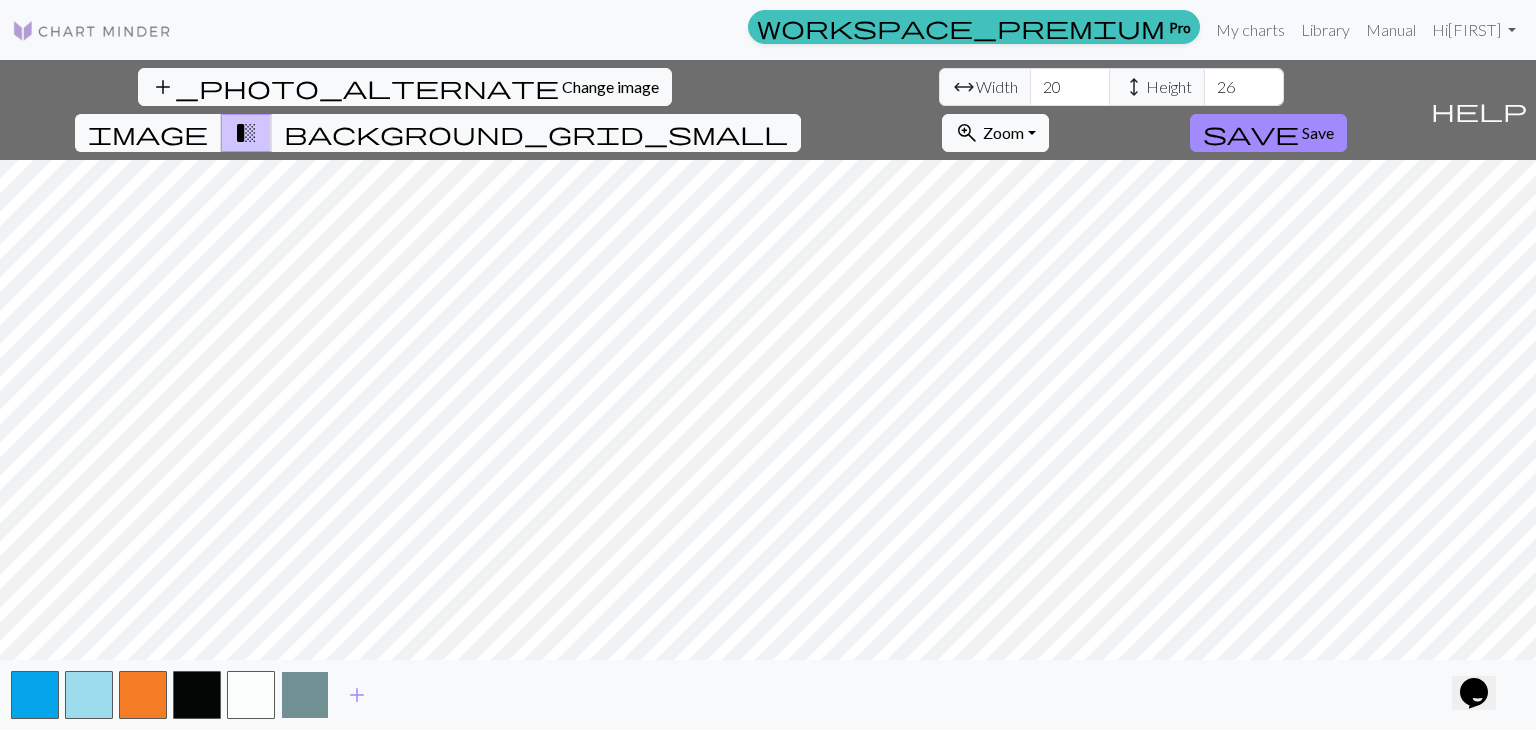click at bounding box center (305, 695) 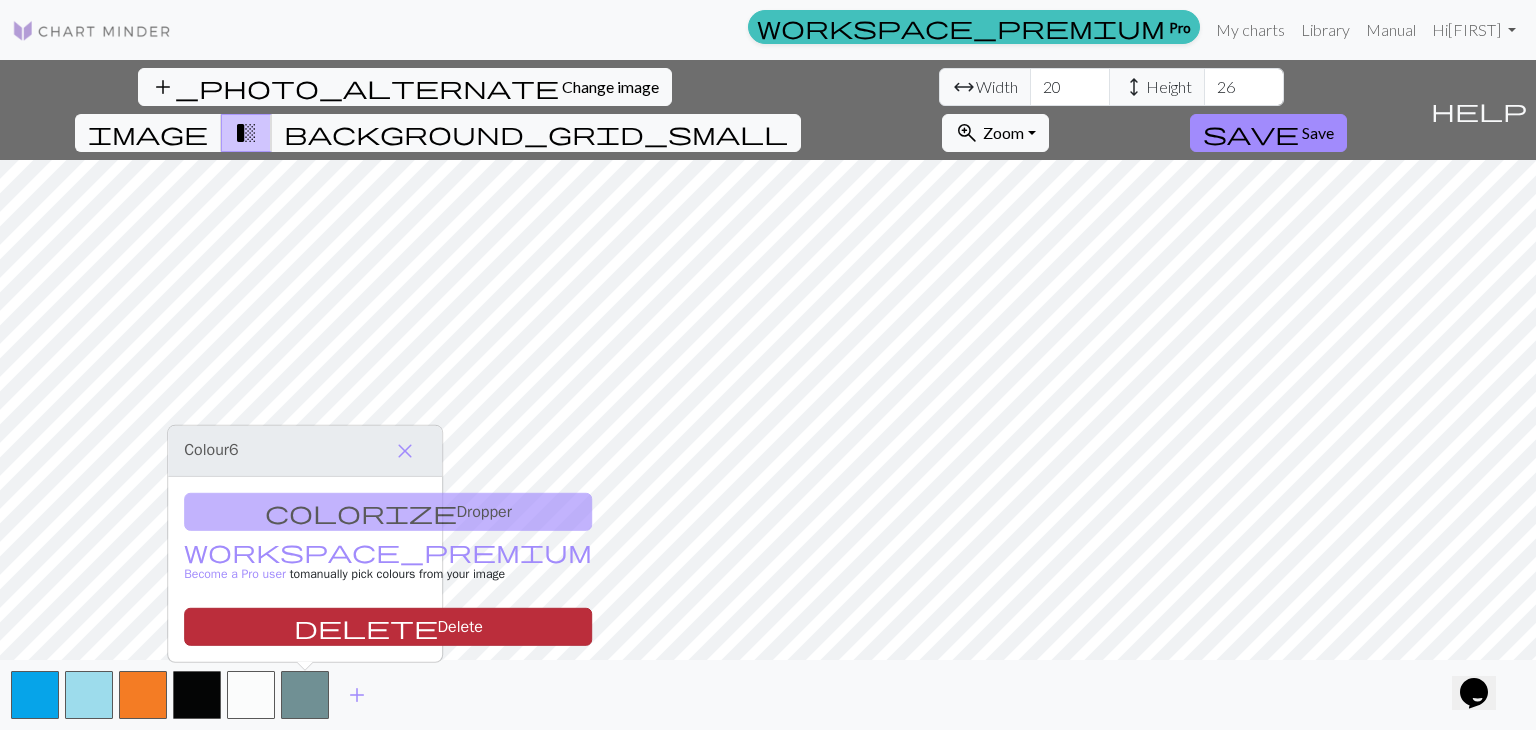 click on "delete Delete" at bounding box center [388, 627] 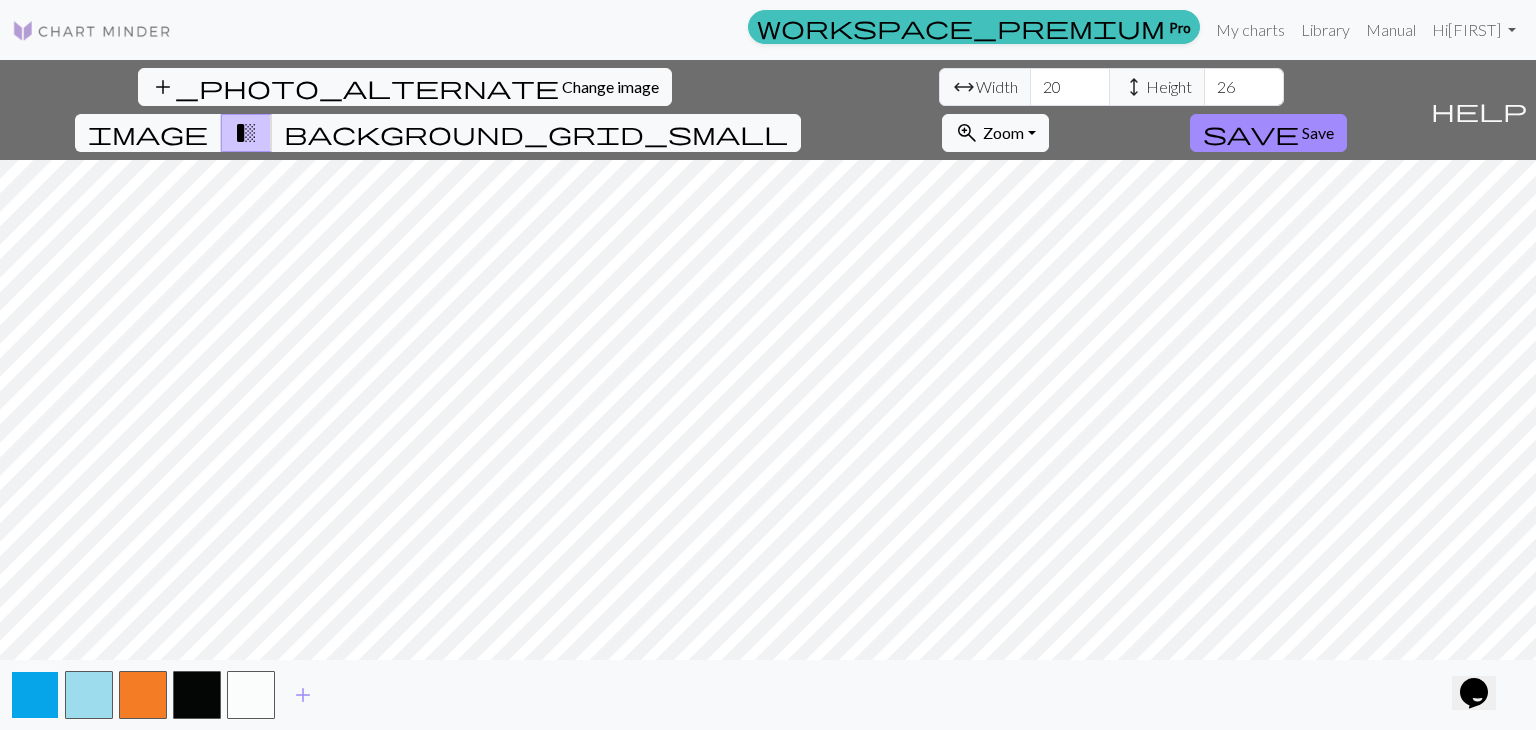 click at bounding box center [35, 695] 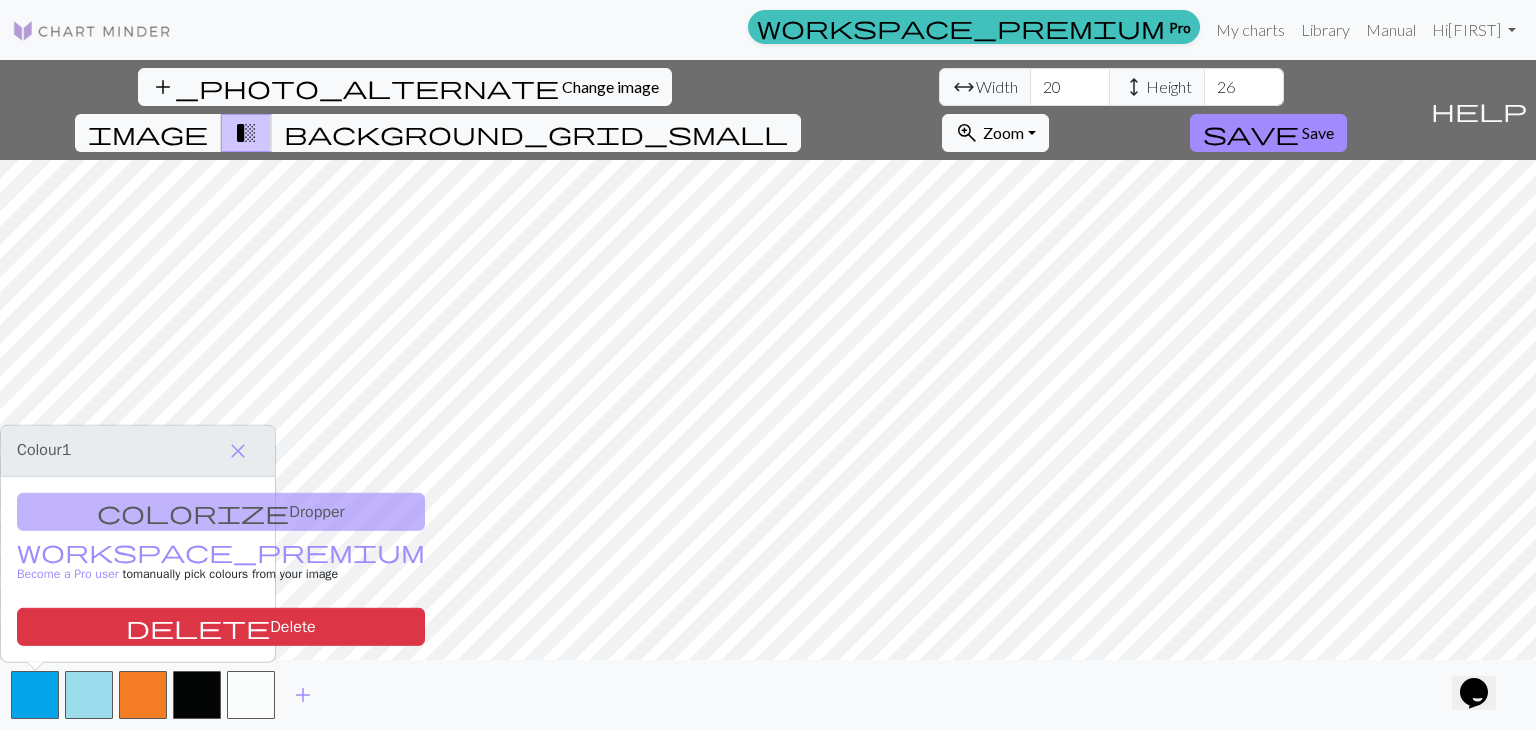 click on "colorize Dropper workspace_premium Become a Pro user   to  manually pick colours from your image delete Delete" at bounding box center (138, 569) 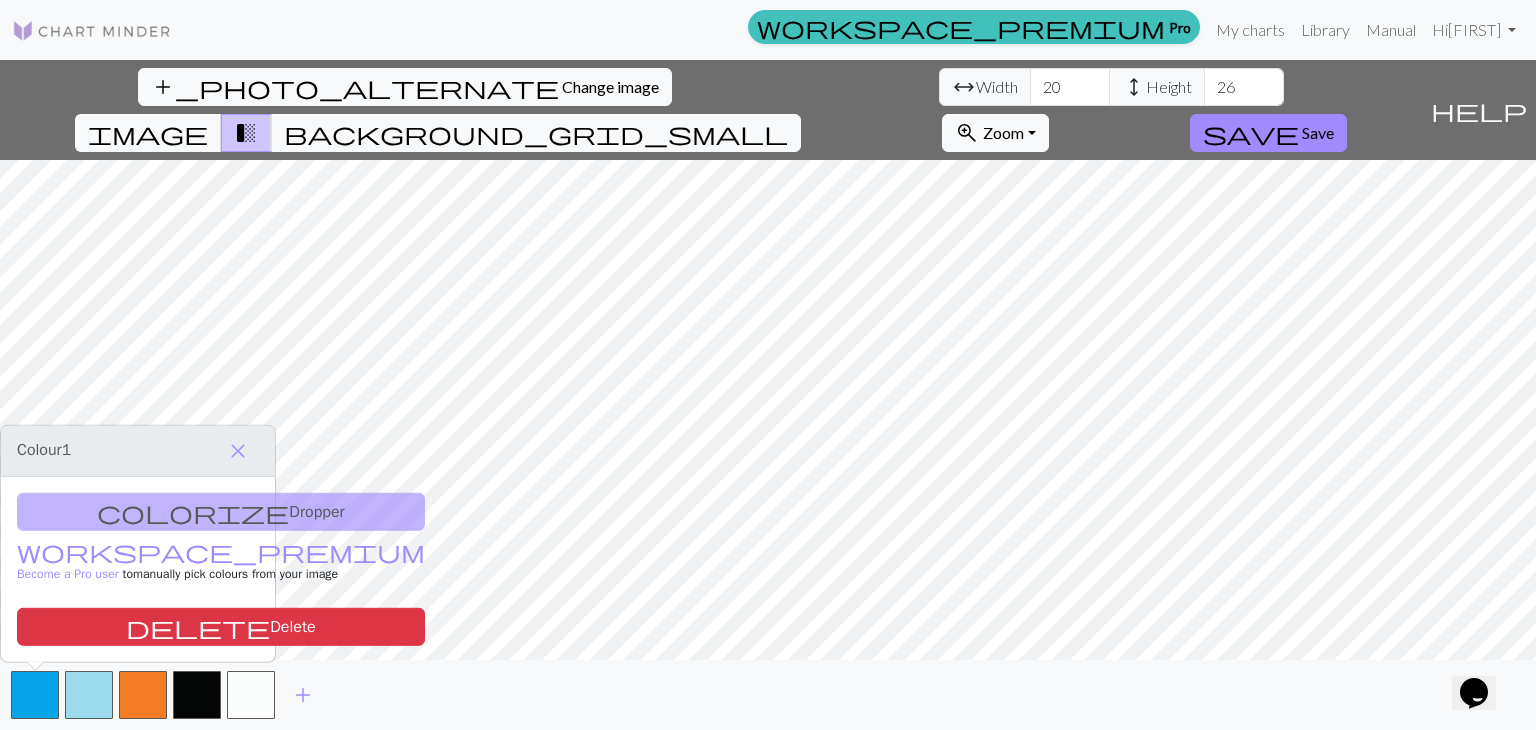click on "colorize Dropper workspace_premium Become a Pro user   to  manually pick colours from your image delete Delete" at bounding box center (138, 569) 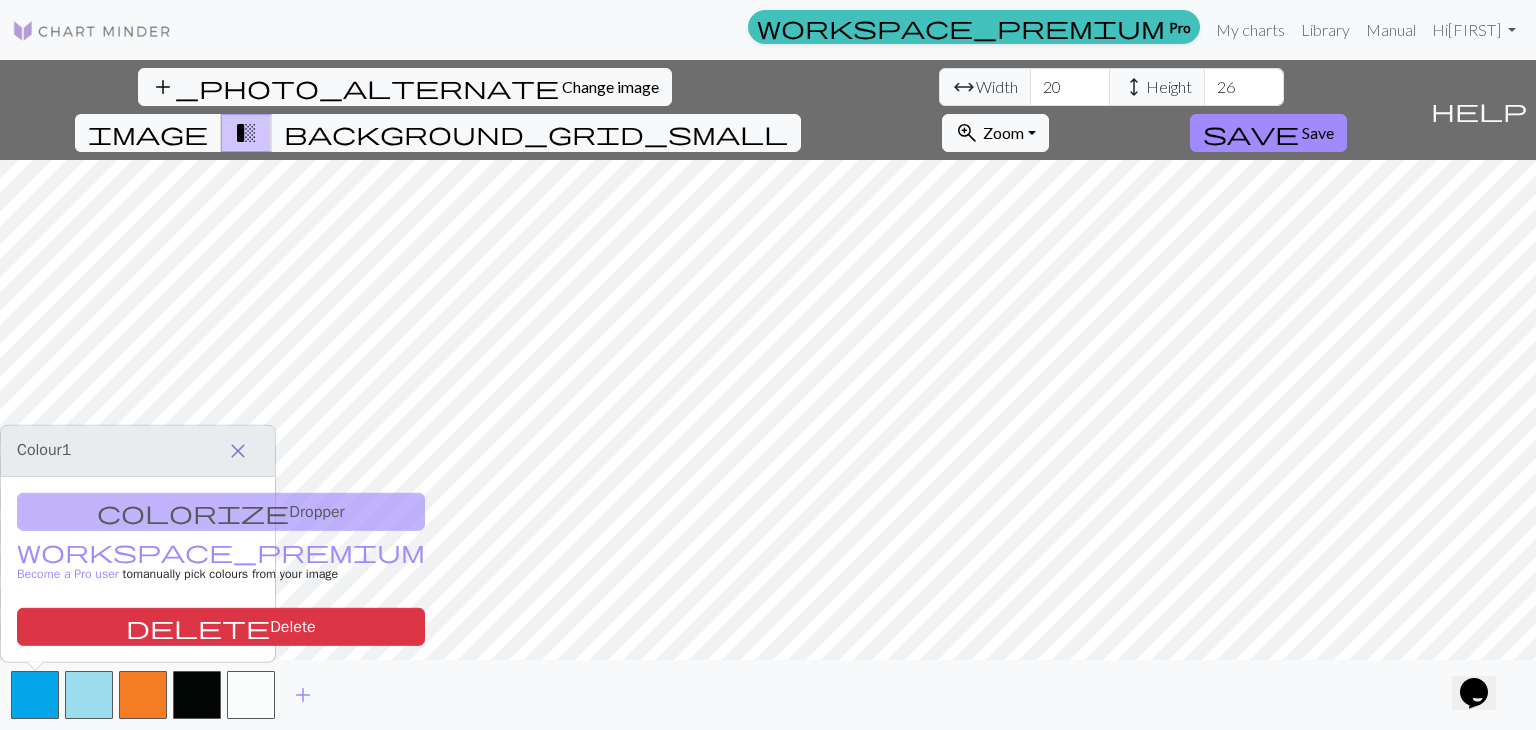 click on "close" at bounding box center [238, 451] 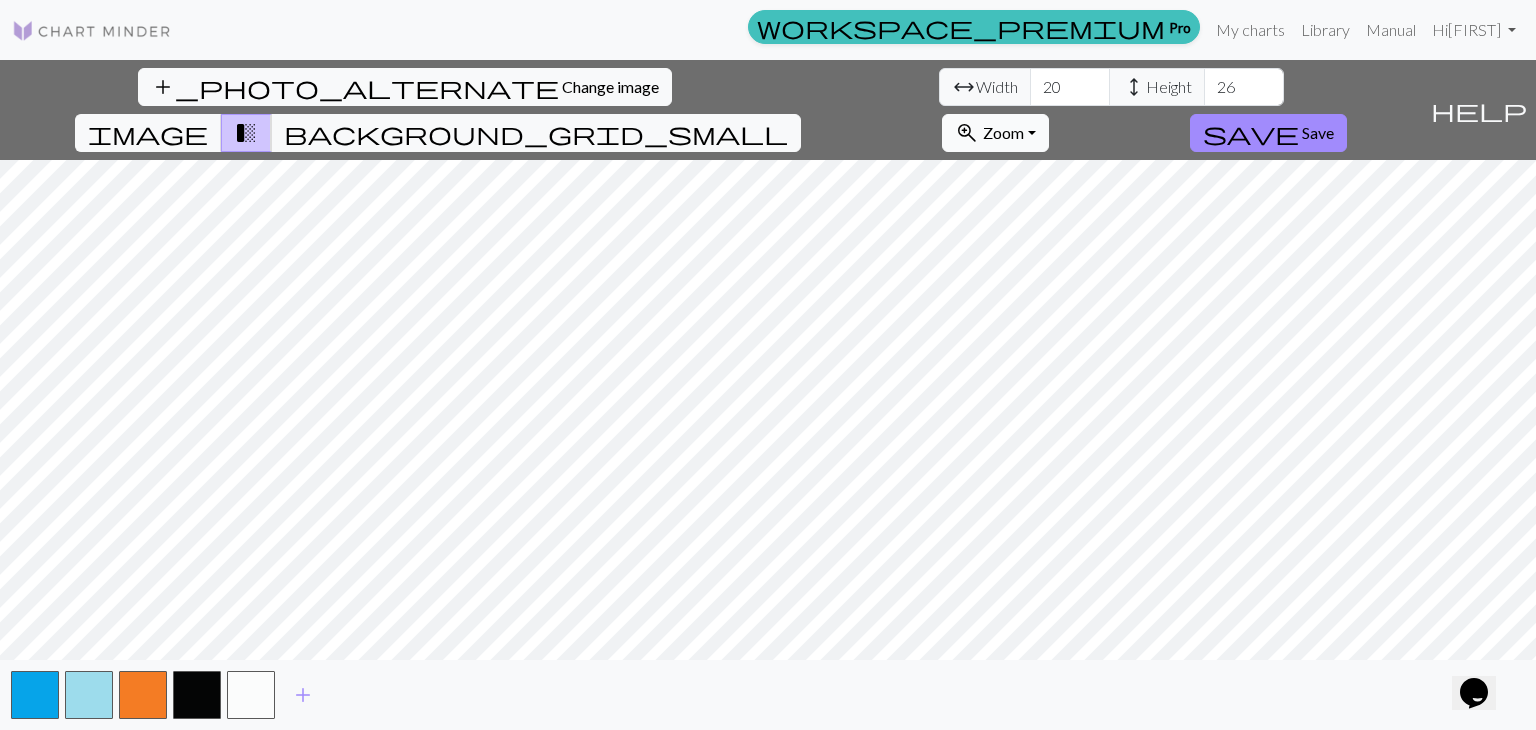click on "Zoom" at bounding box center [1003, 132] 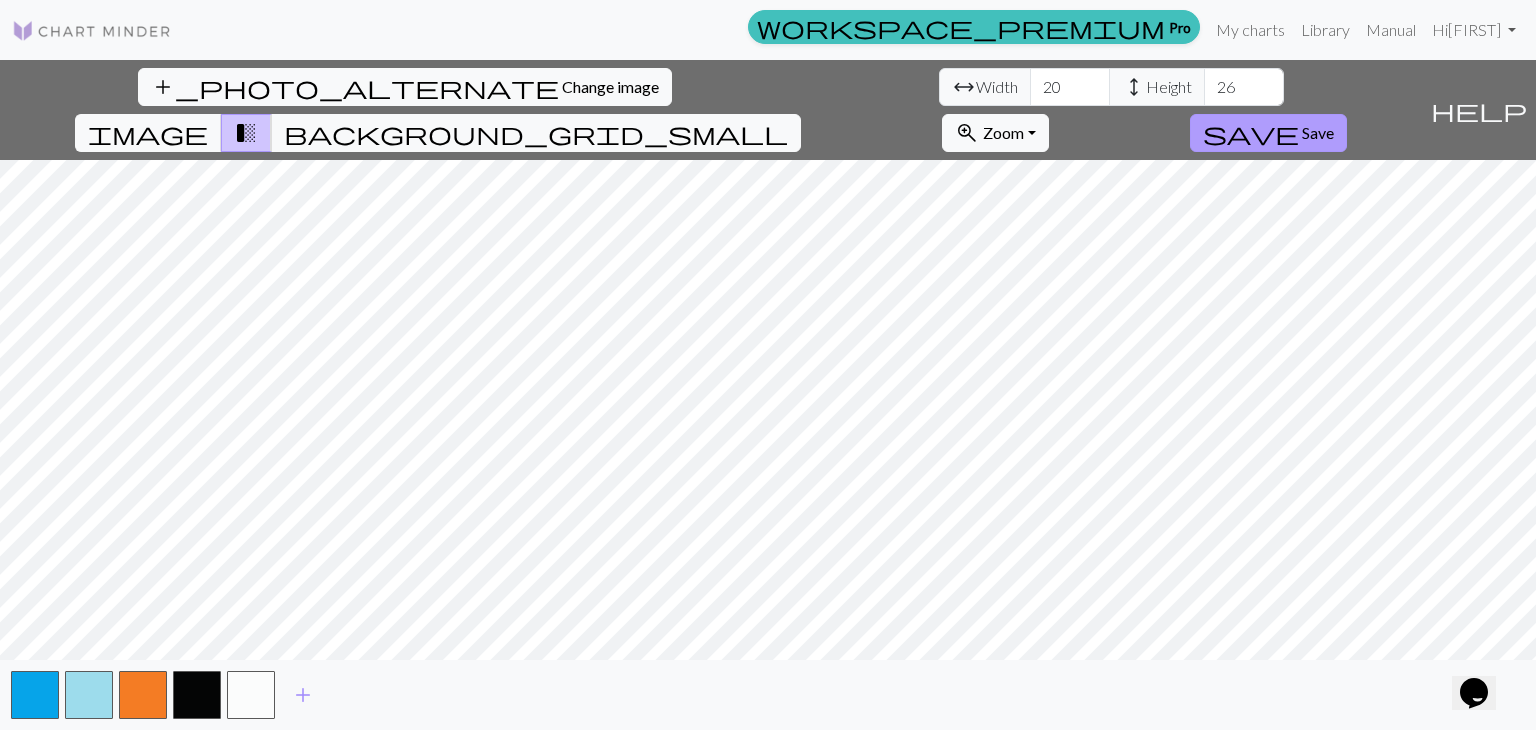 click on "save" at bounding box center (1251, 133) 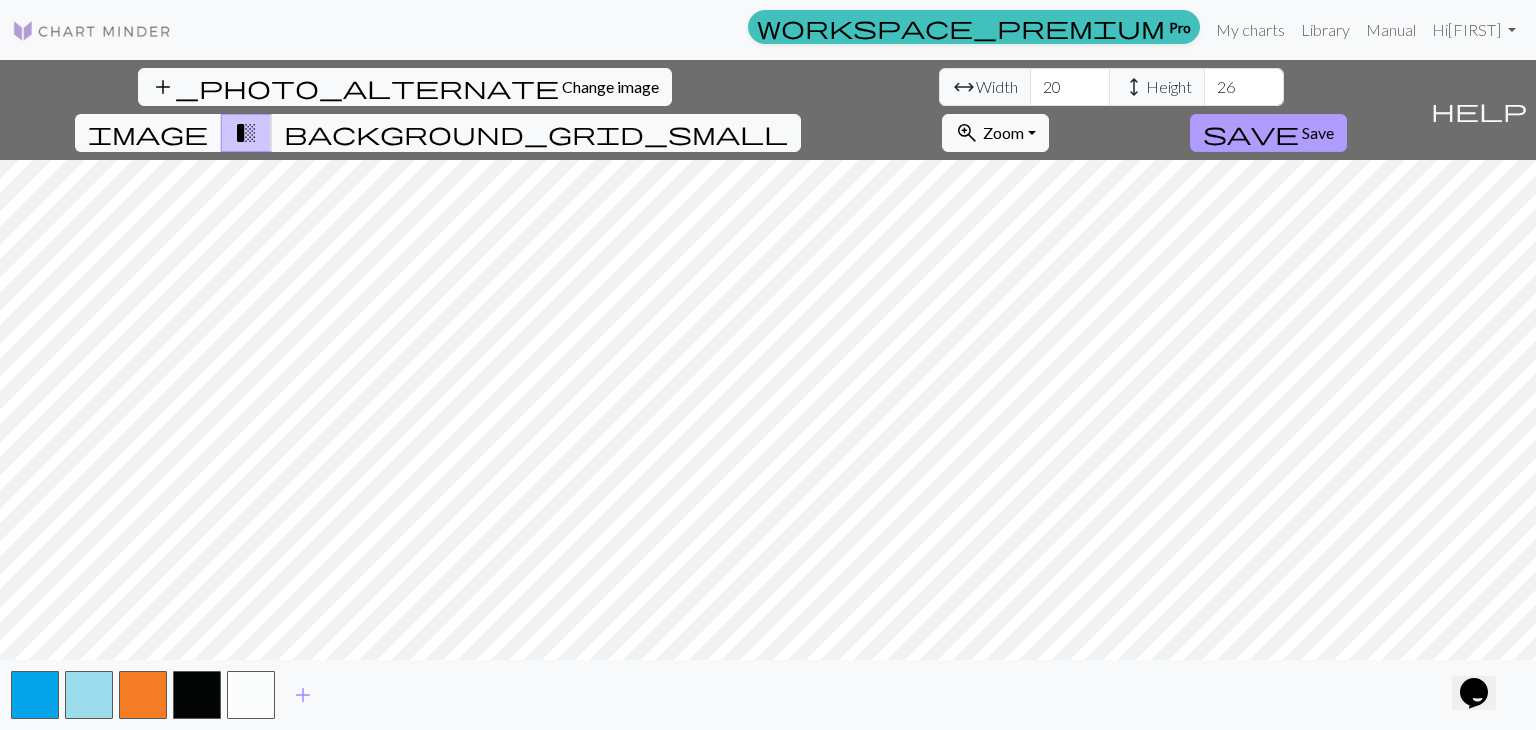 click on "Save" at bounding box center (1318, 132) 